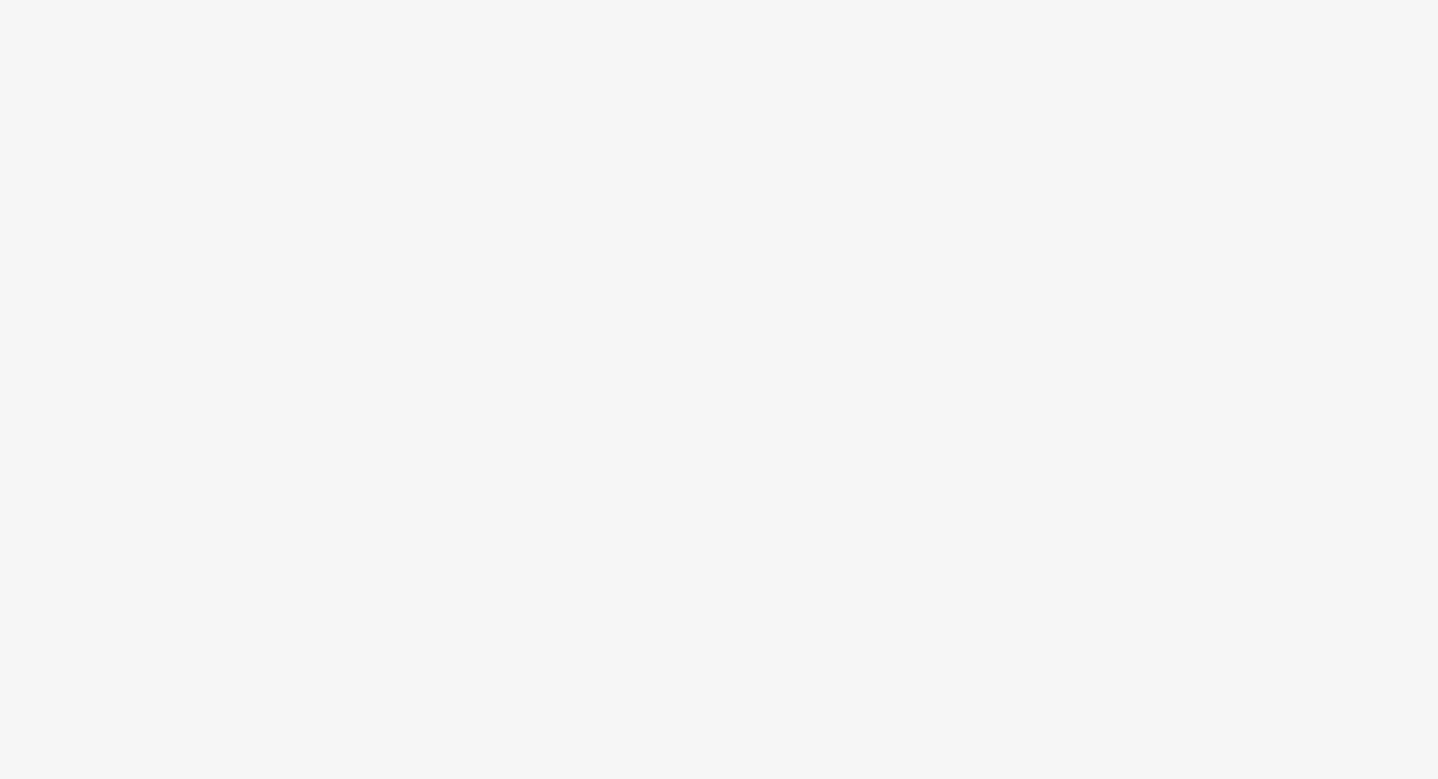 scroll, scrollTop: 0, scrollLeft: 0, axis: both 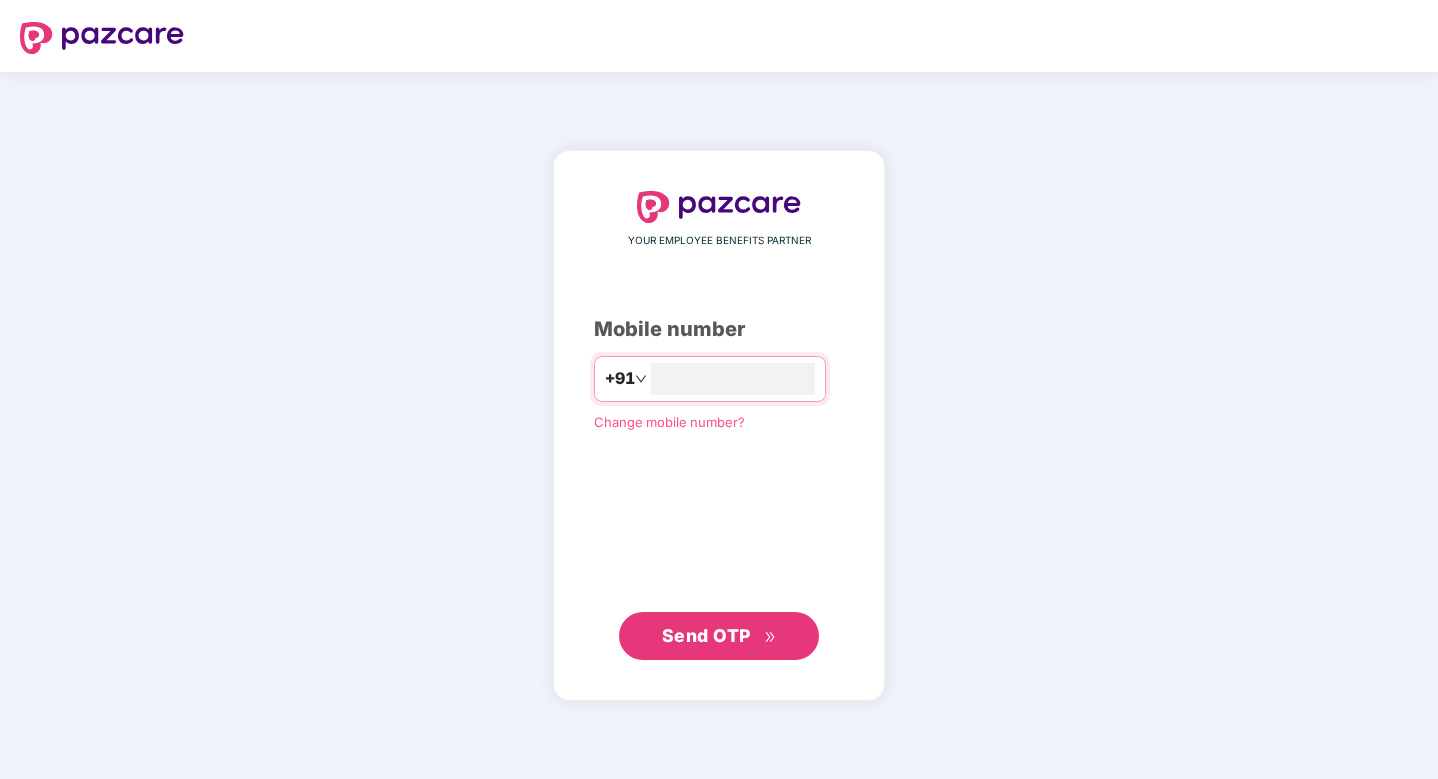 type on "**********" 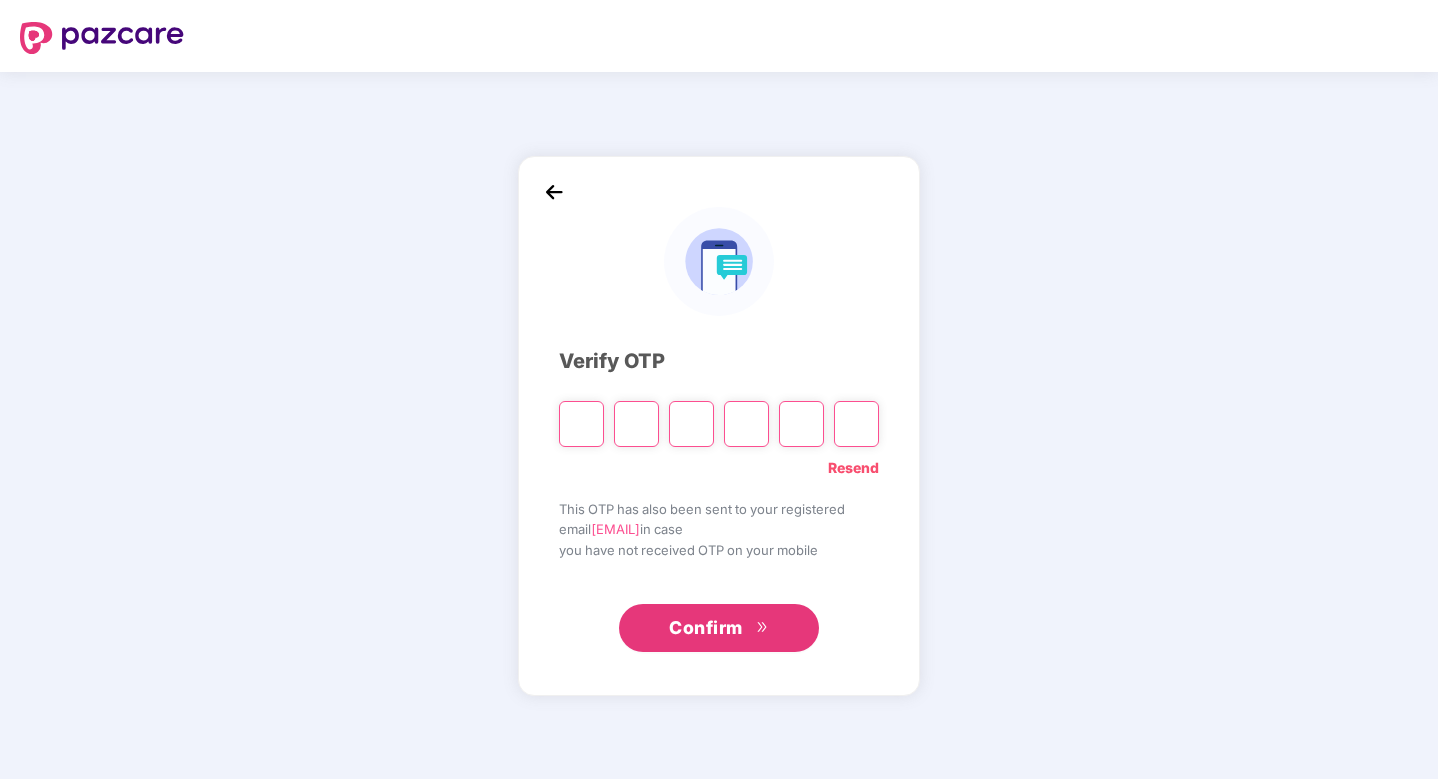 type on "*" 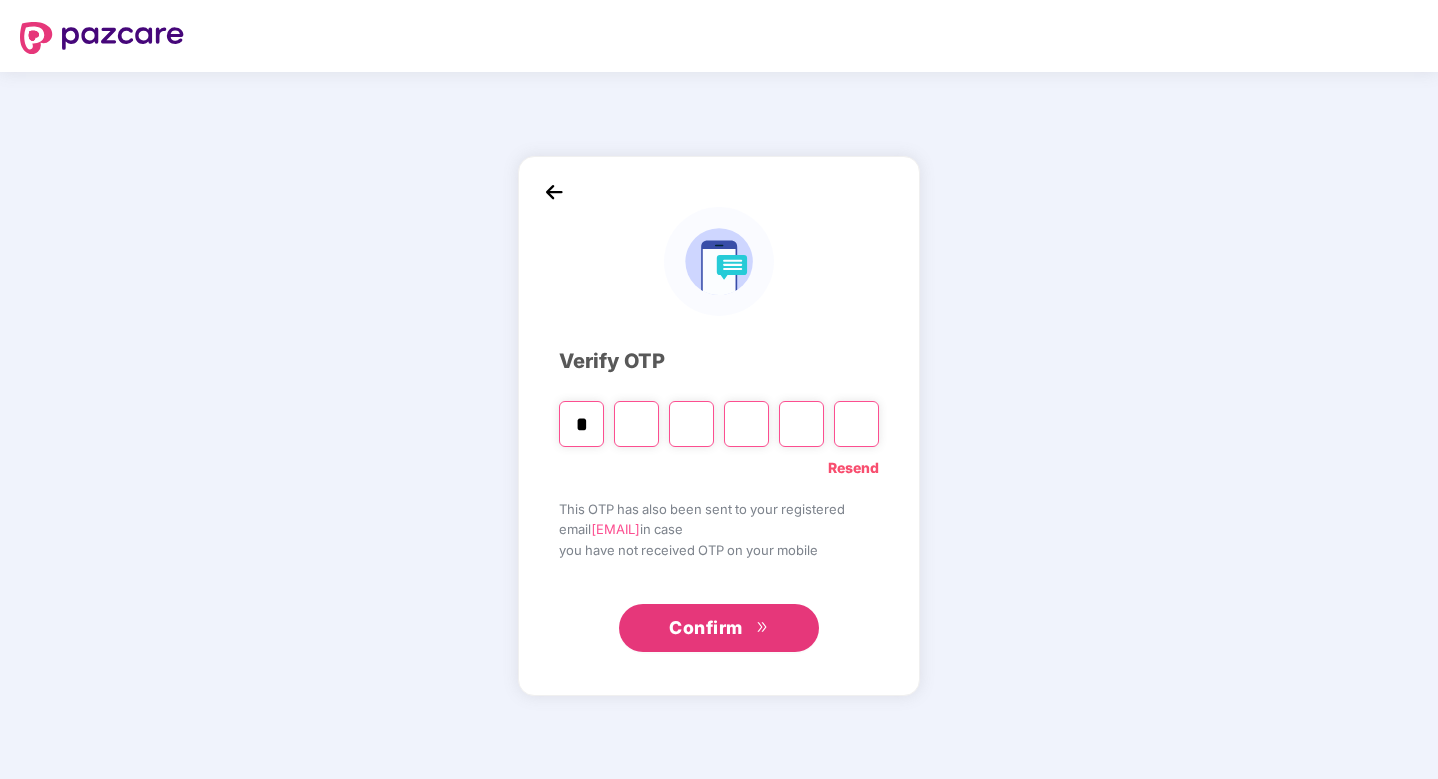 type on "*" 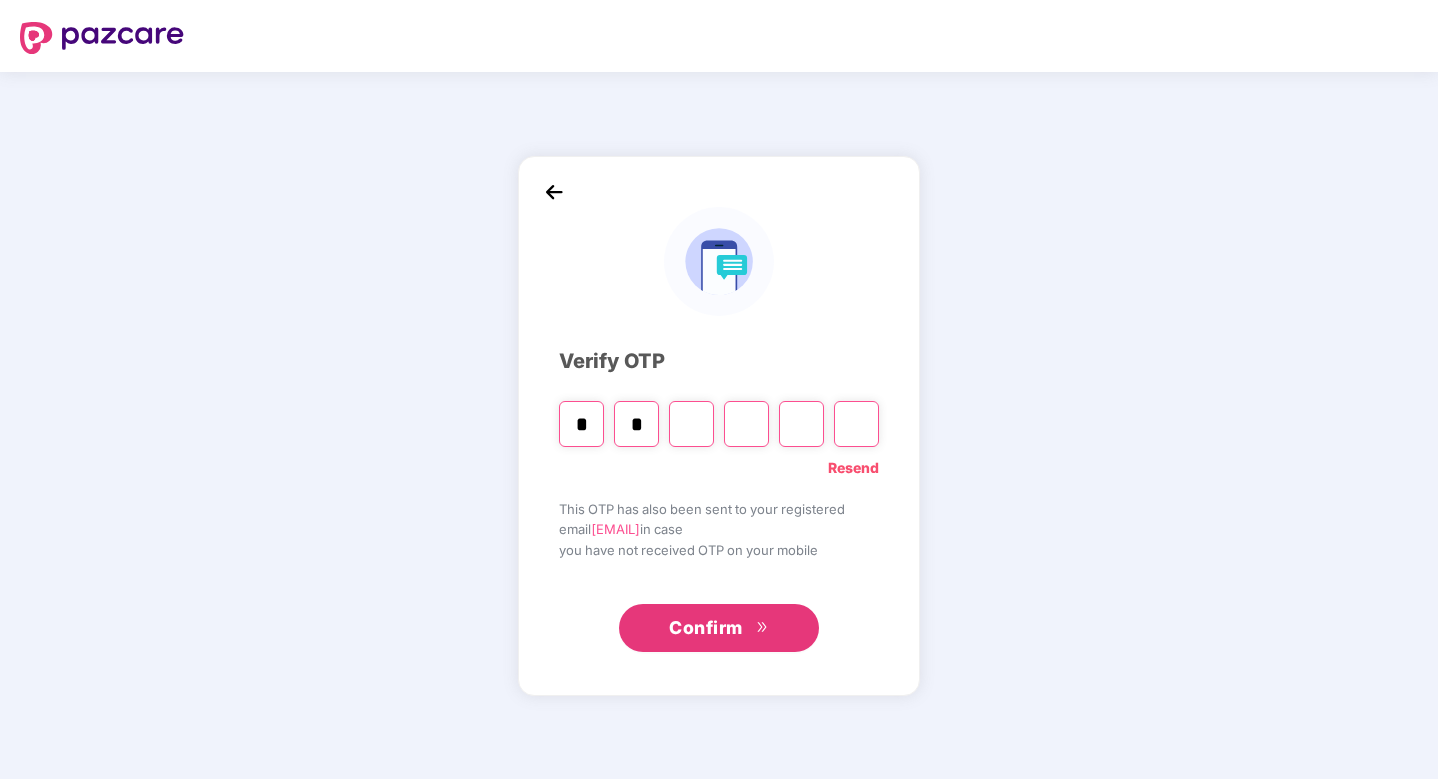 type on "*" 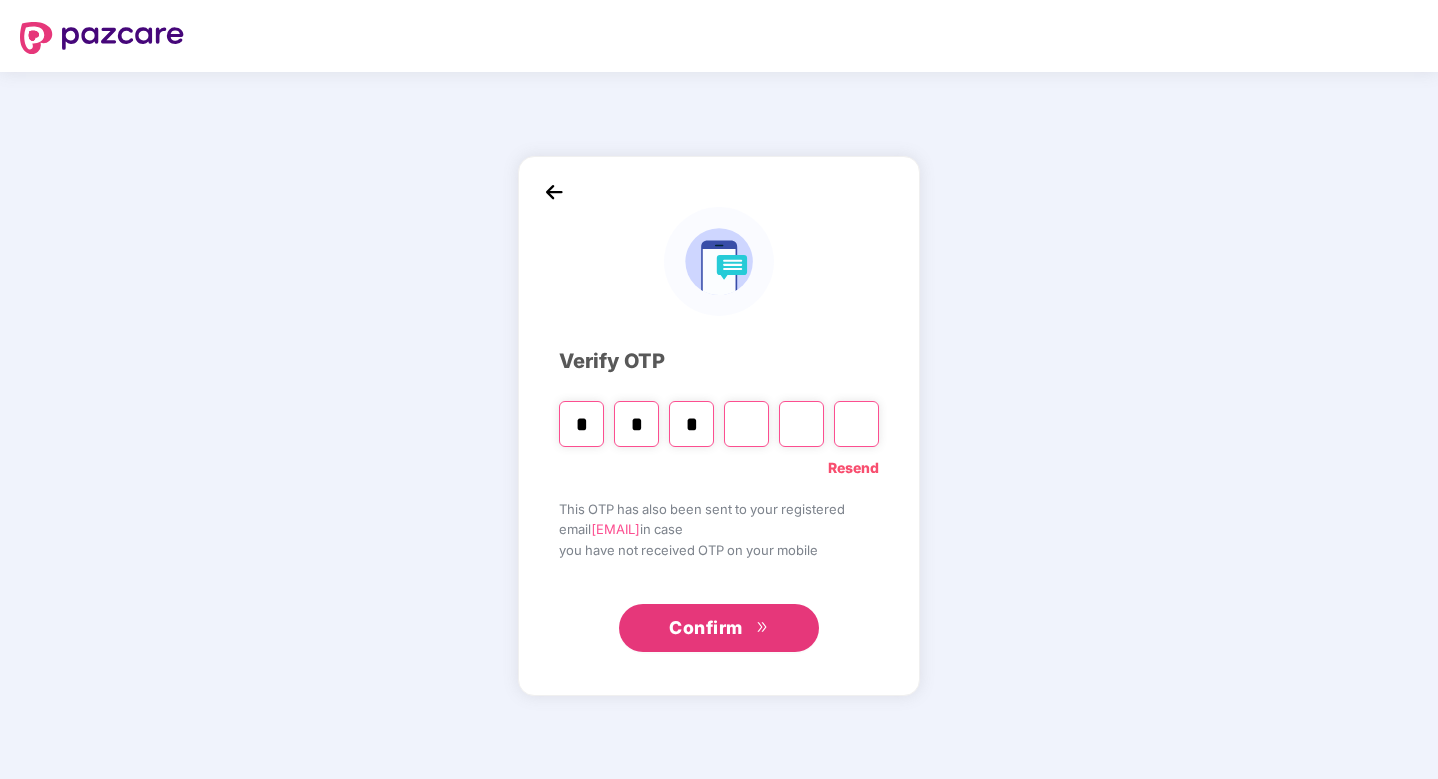 type on "*" 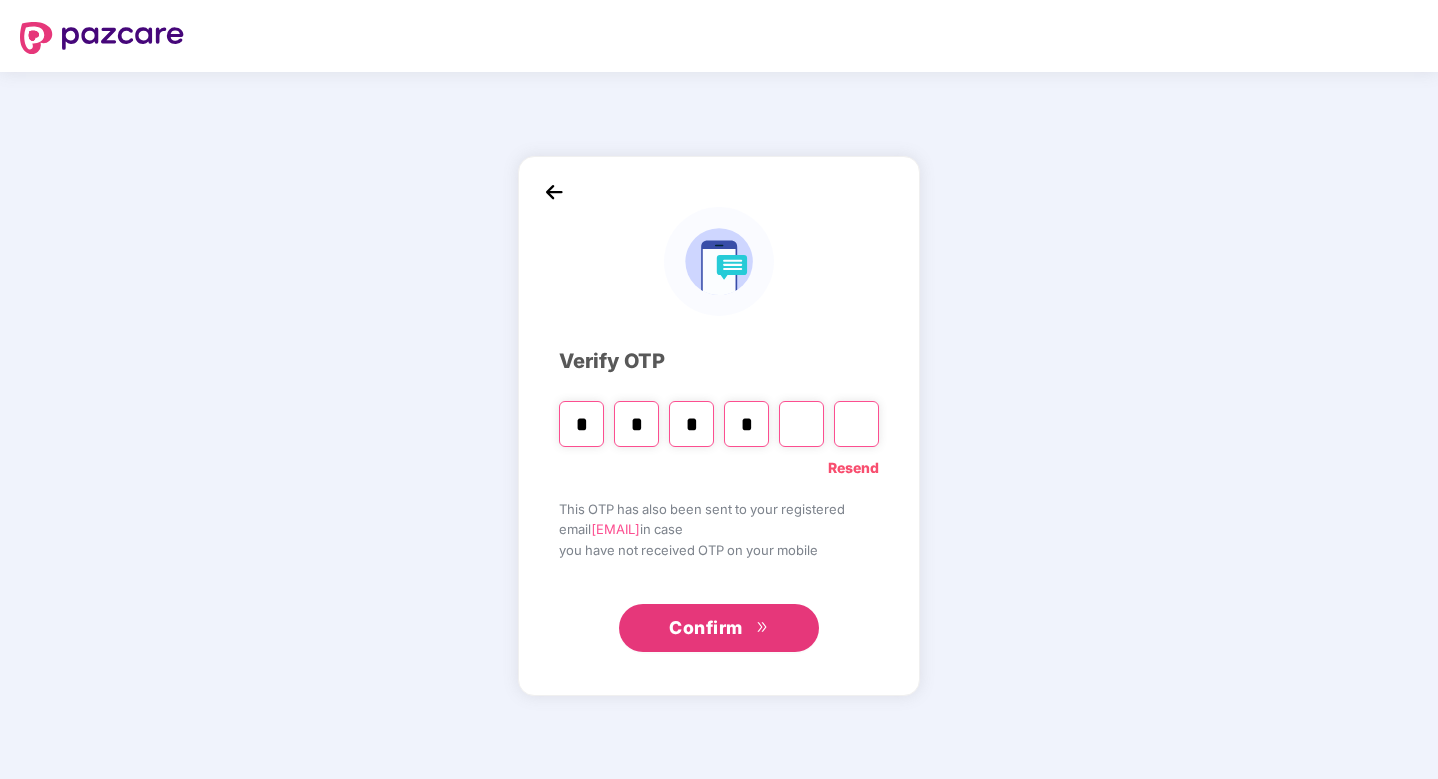 type on "*" 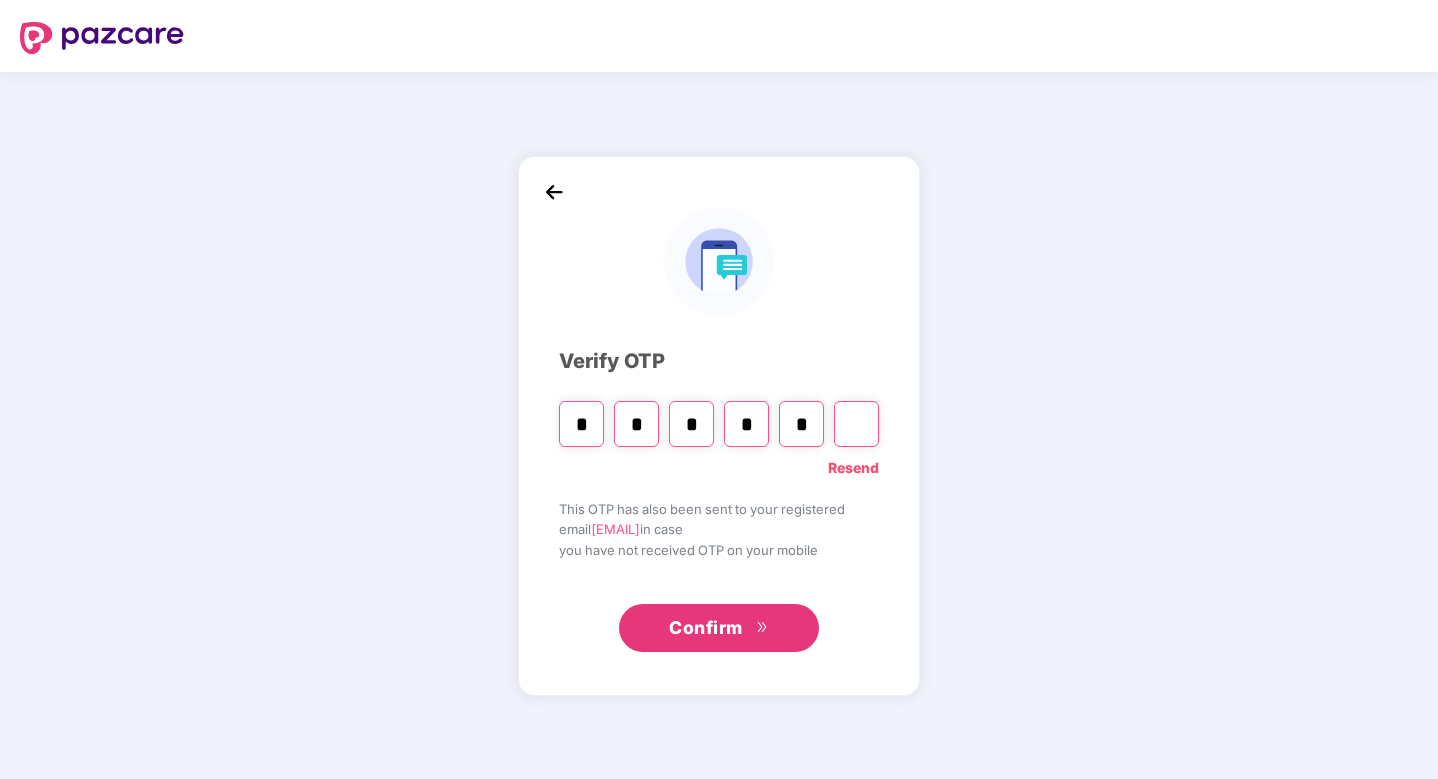 type on "*" 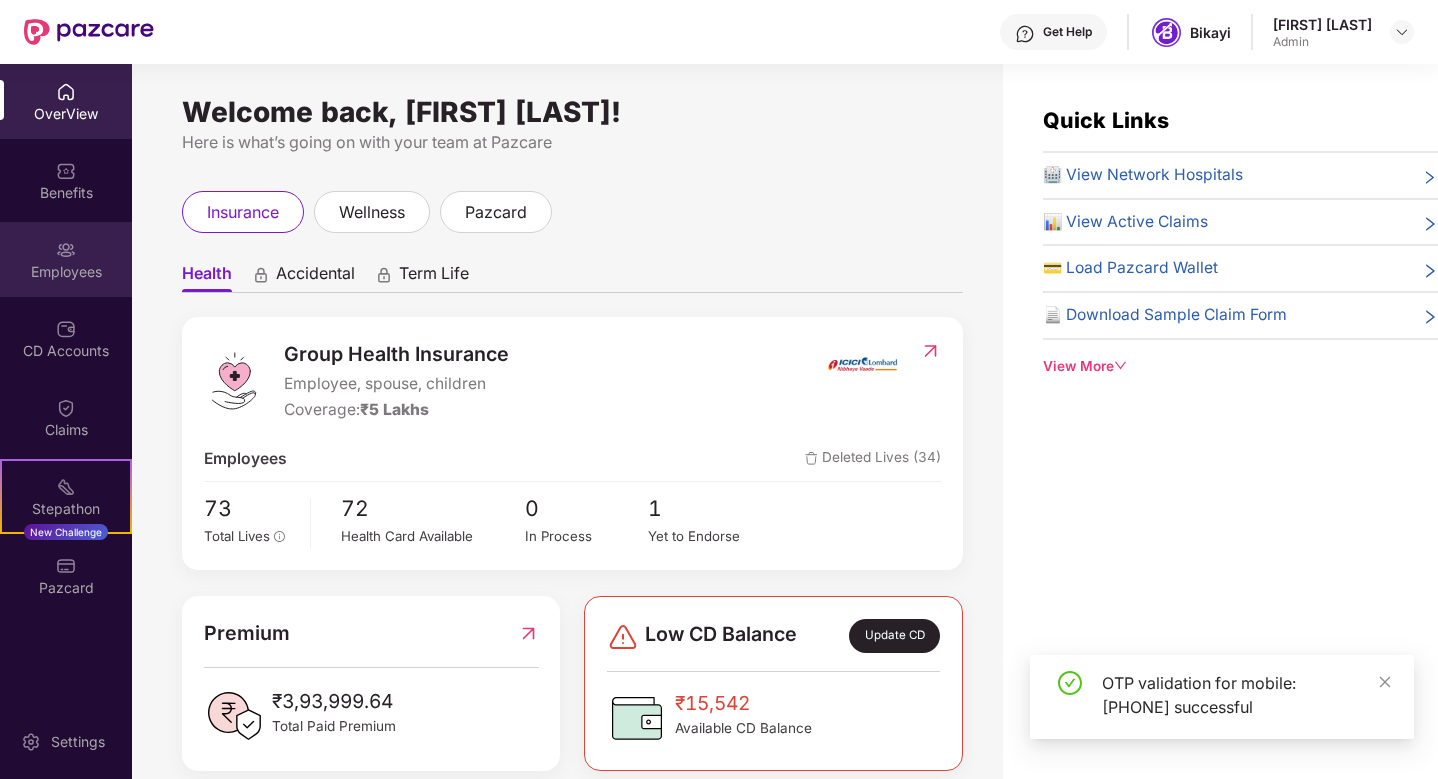 click on "Employees" at bounding box center [66, 272] 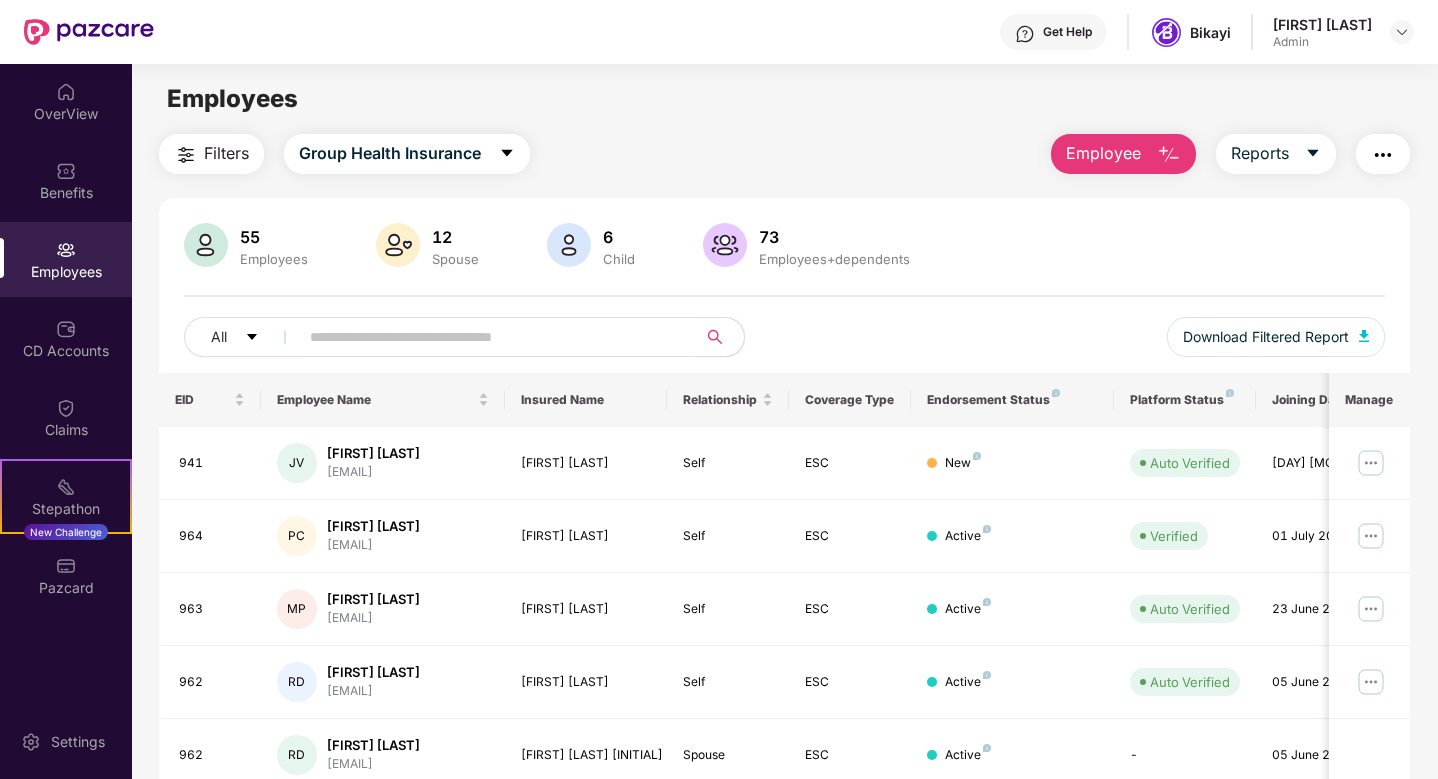 click on "Employee" at bounding box center [1103, 153] 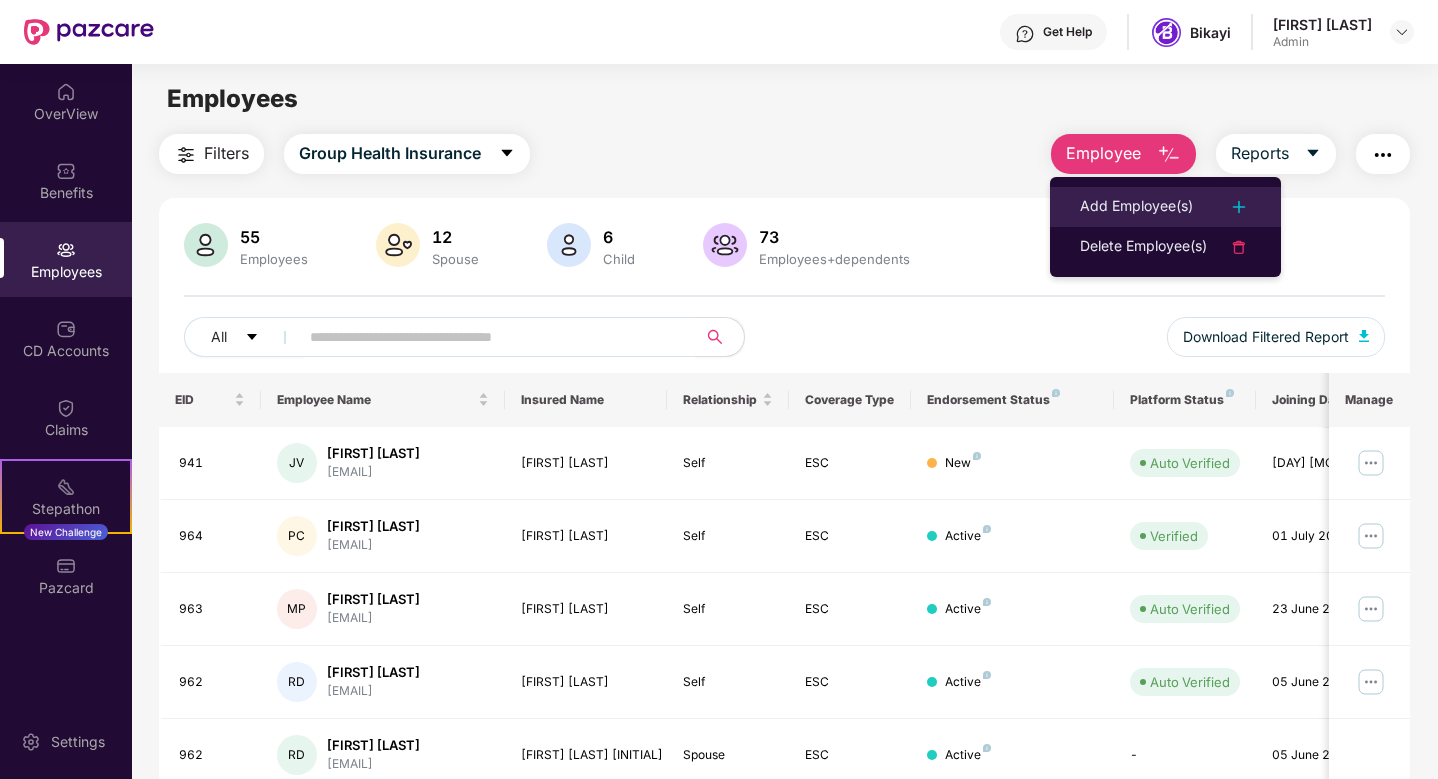 click on "Add Employee(s)" at bounding box center (1136, 207) 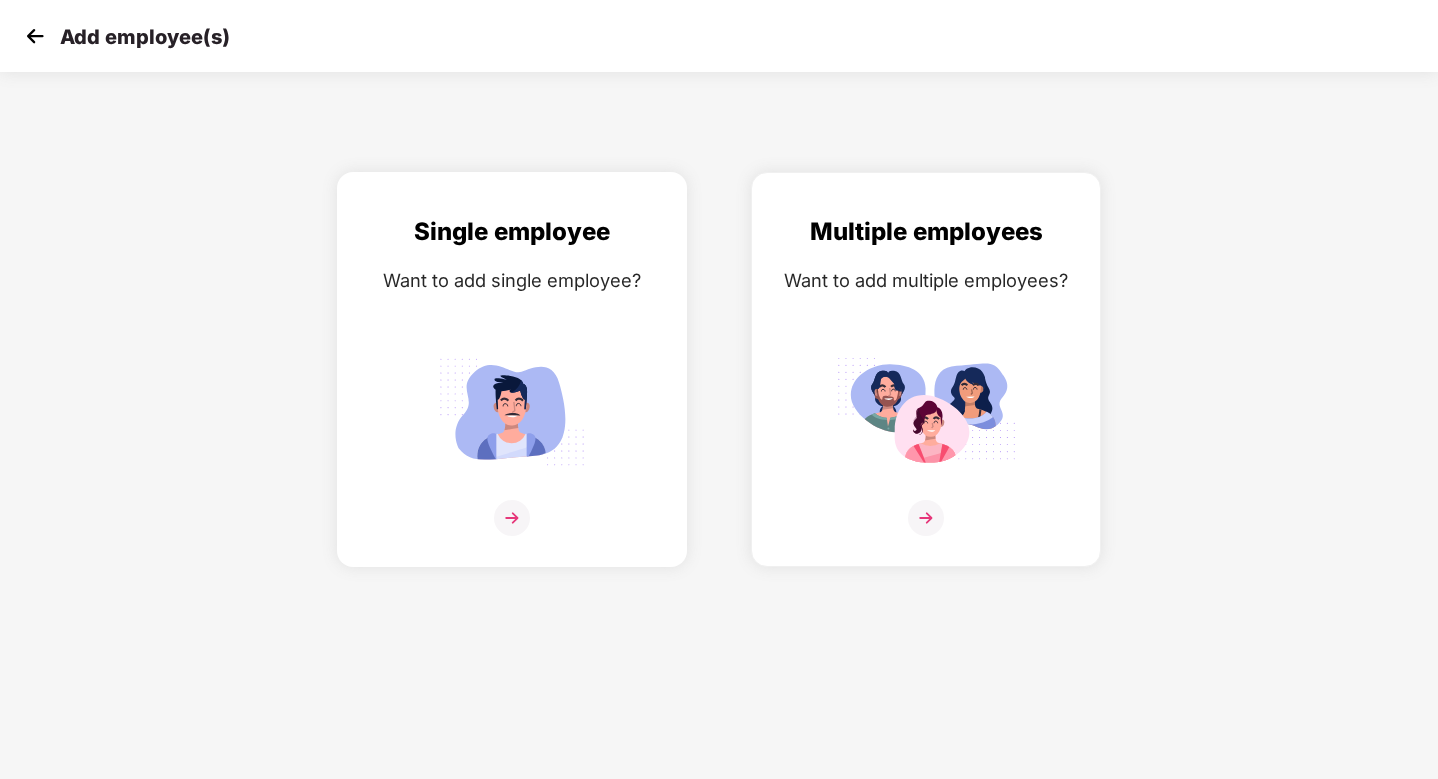 click at bounding box center (512, 518) 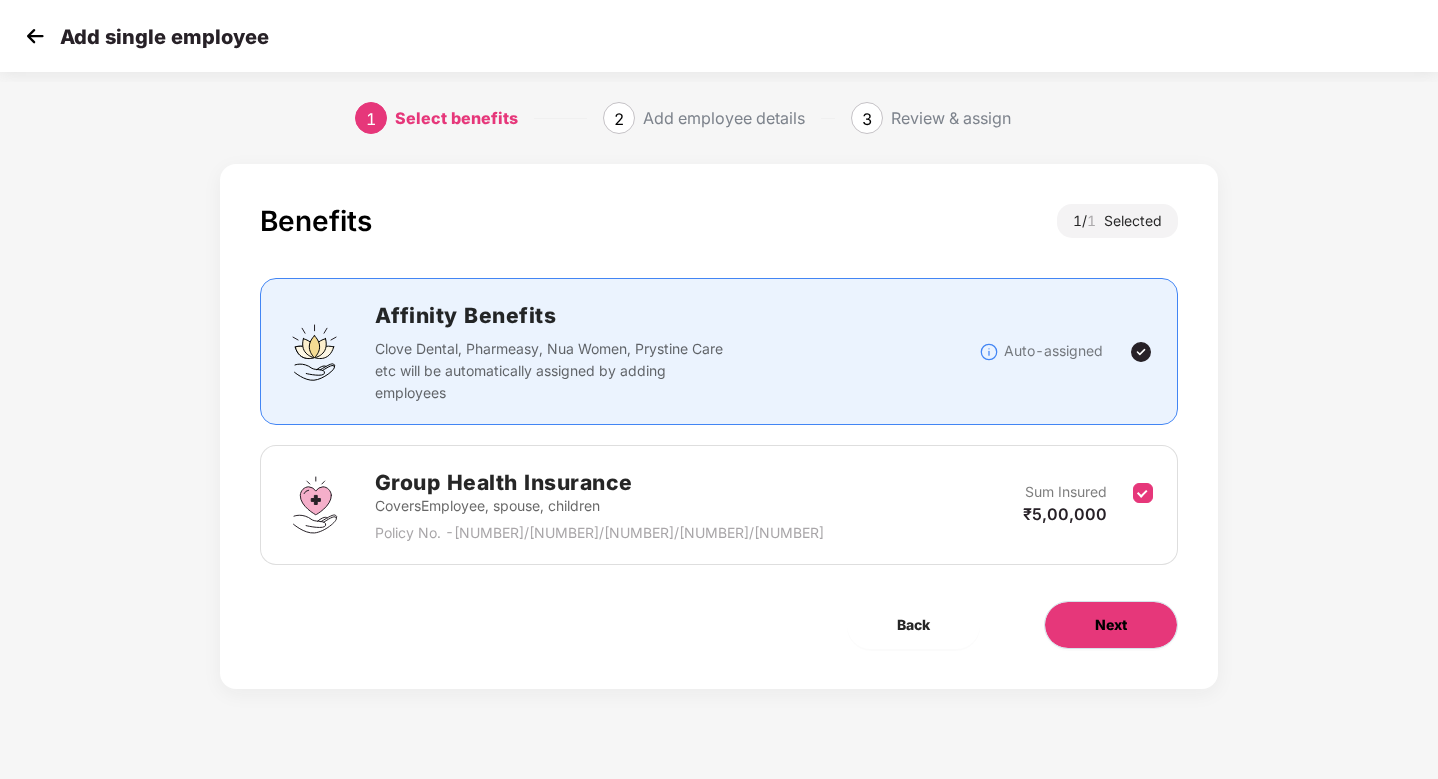 click on "Next" at bounding box center [1111, 625] 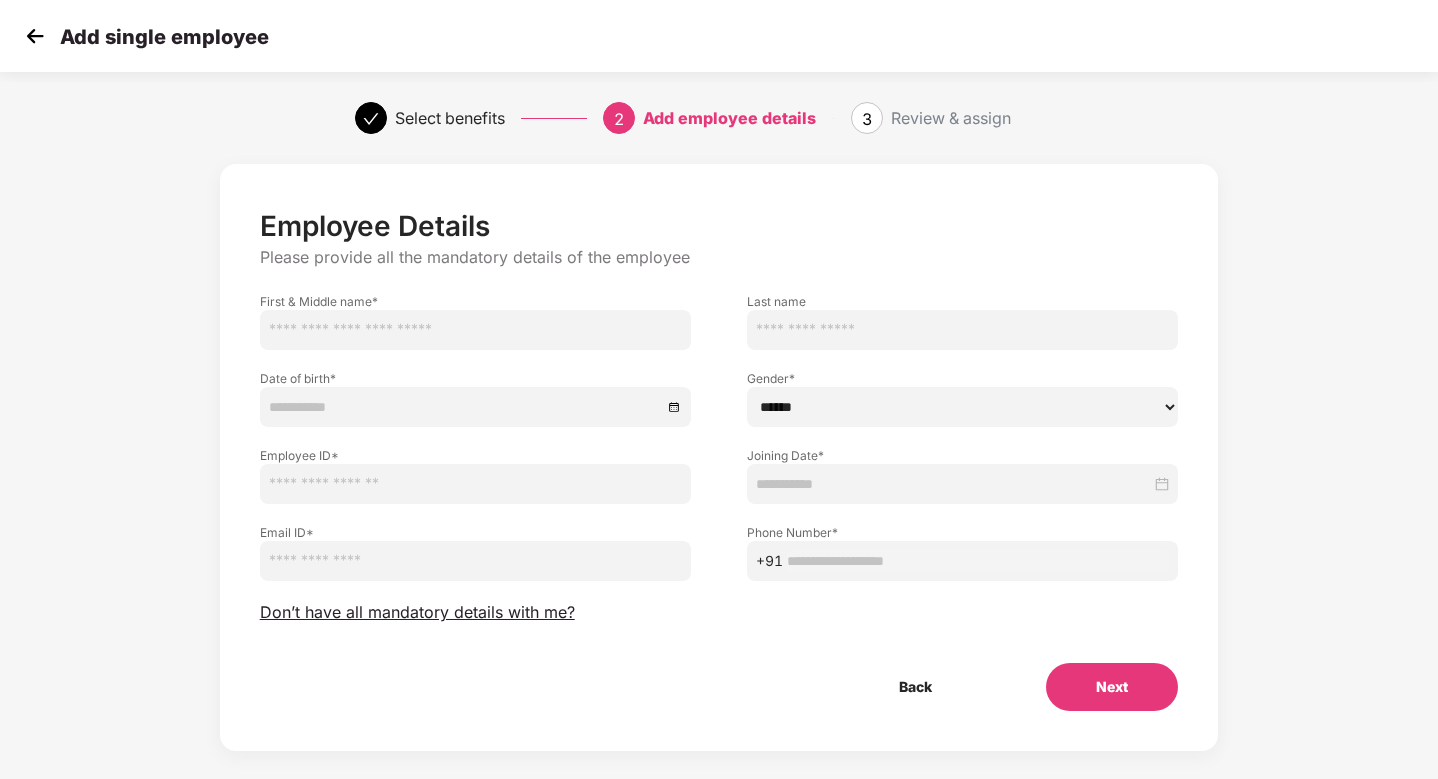 click at bounding box center (475, 330) 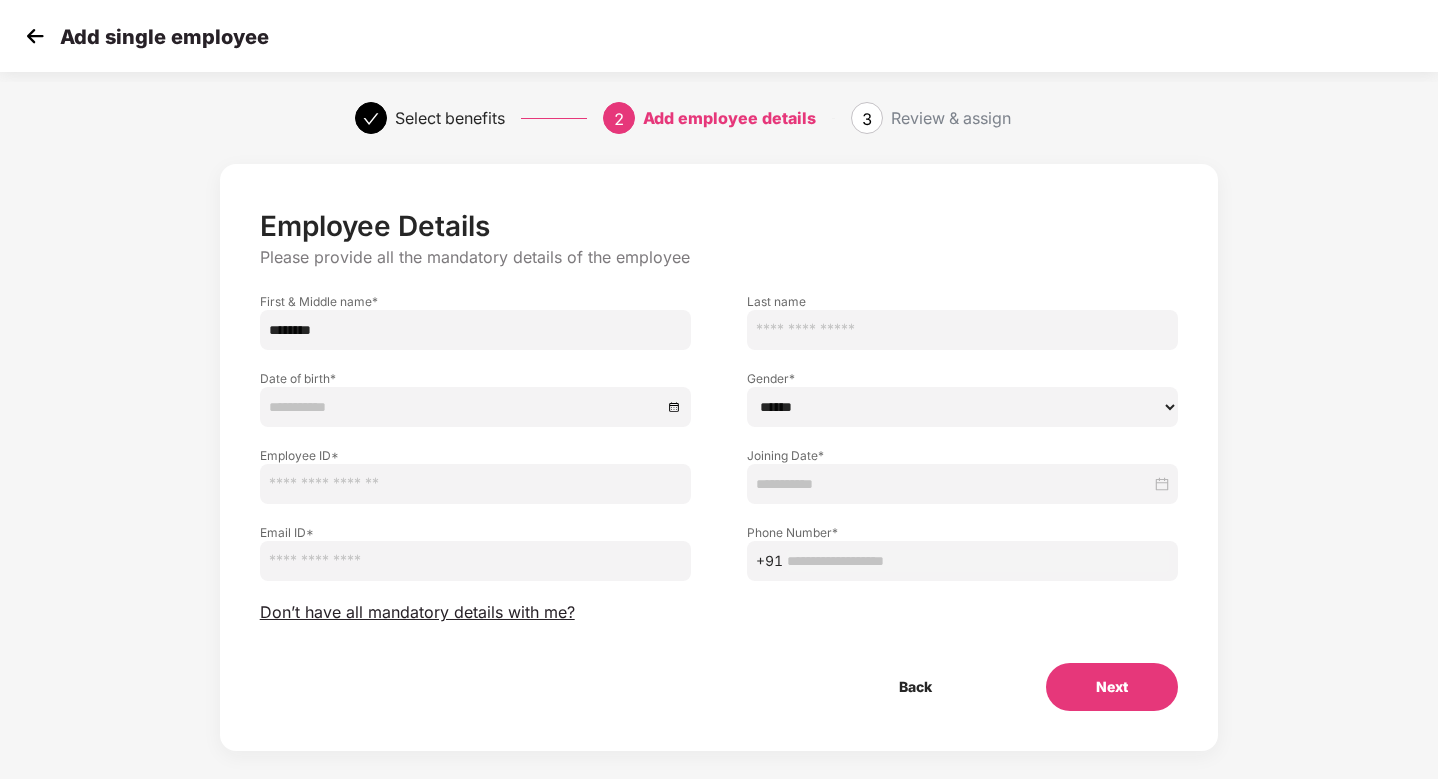 type on "*******" 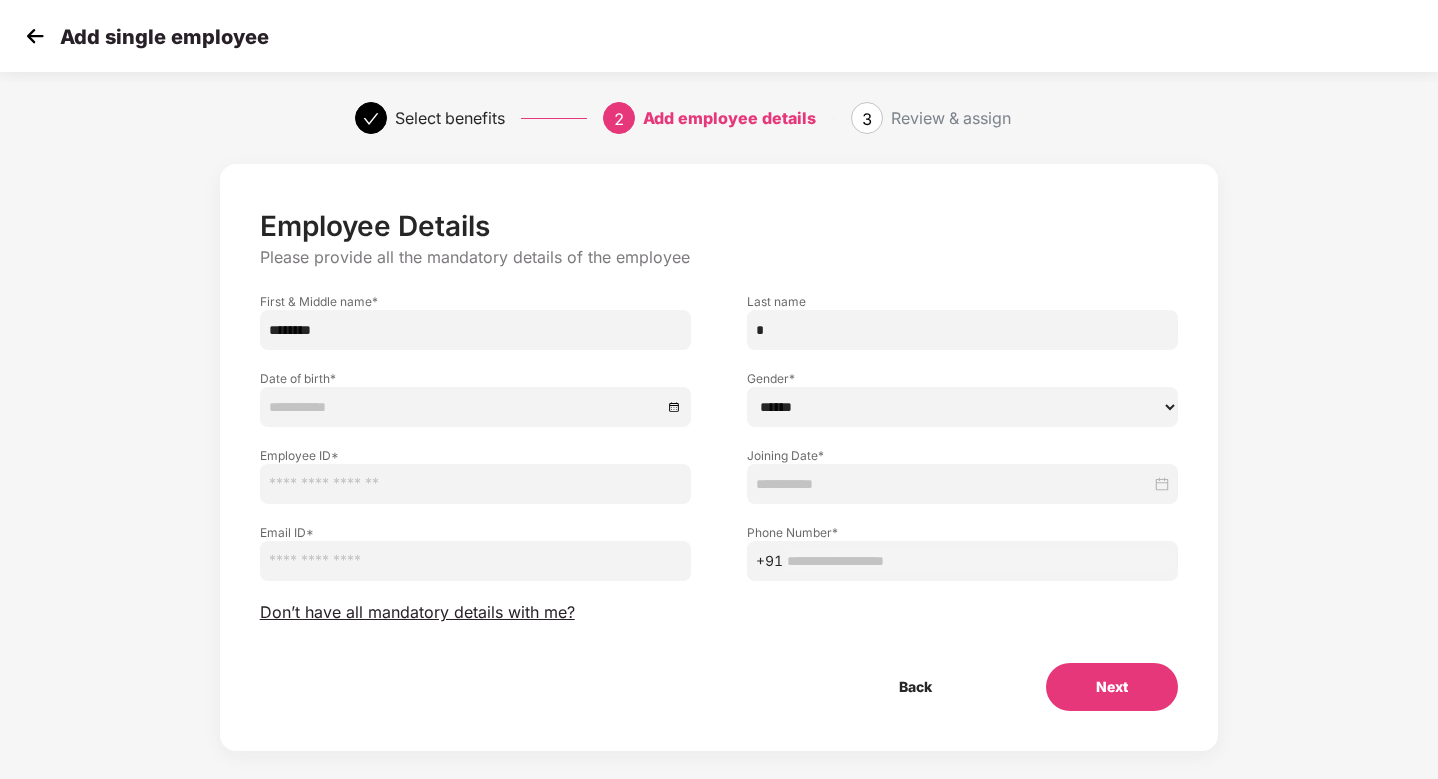 type on "*" 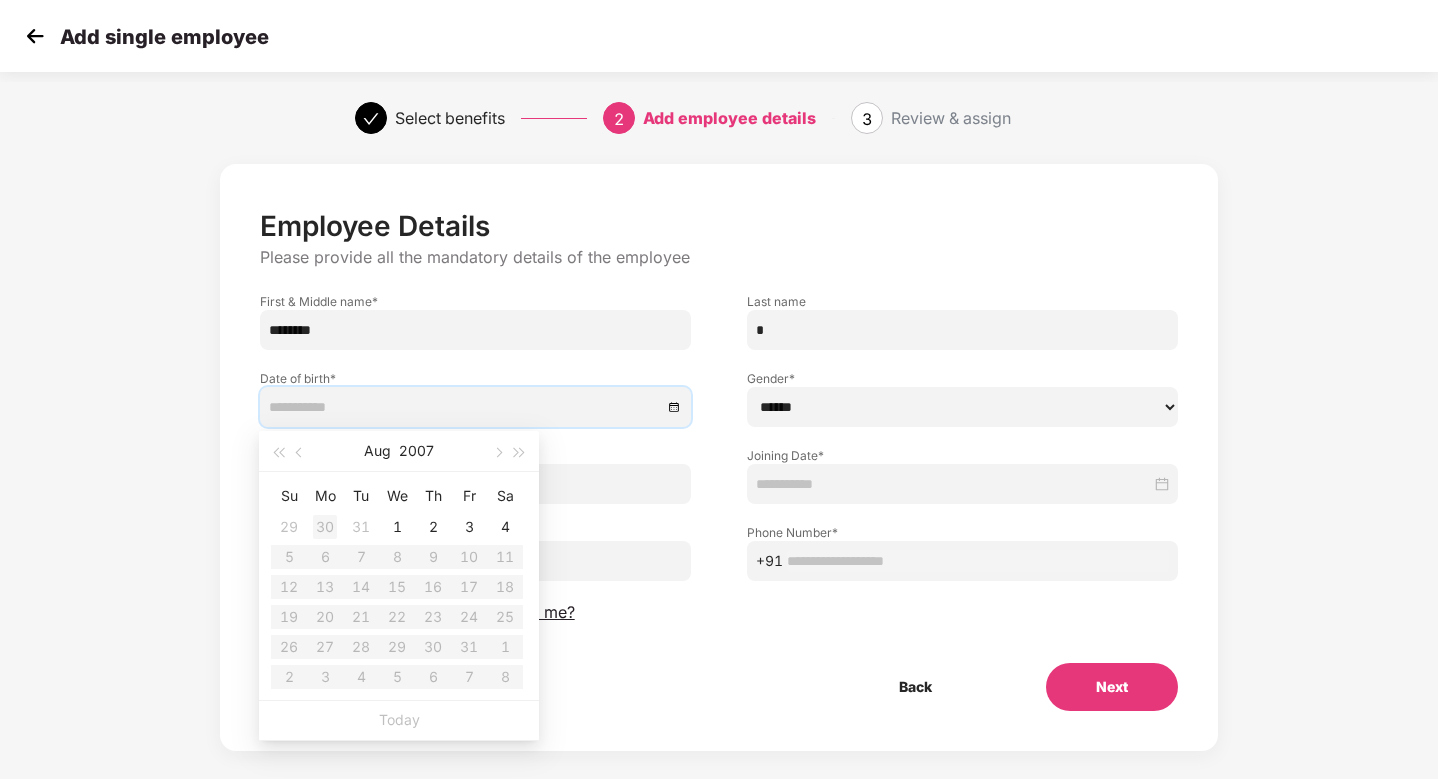 type on "**********" 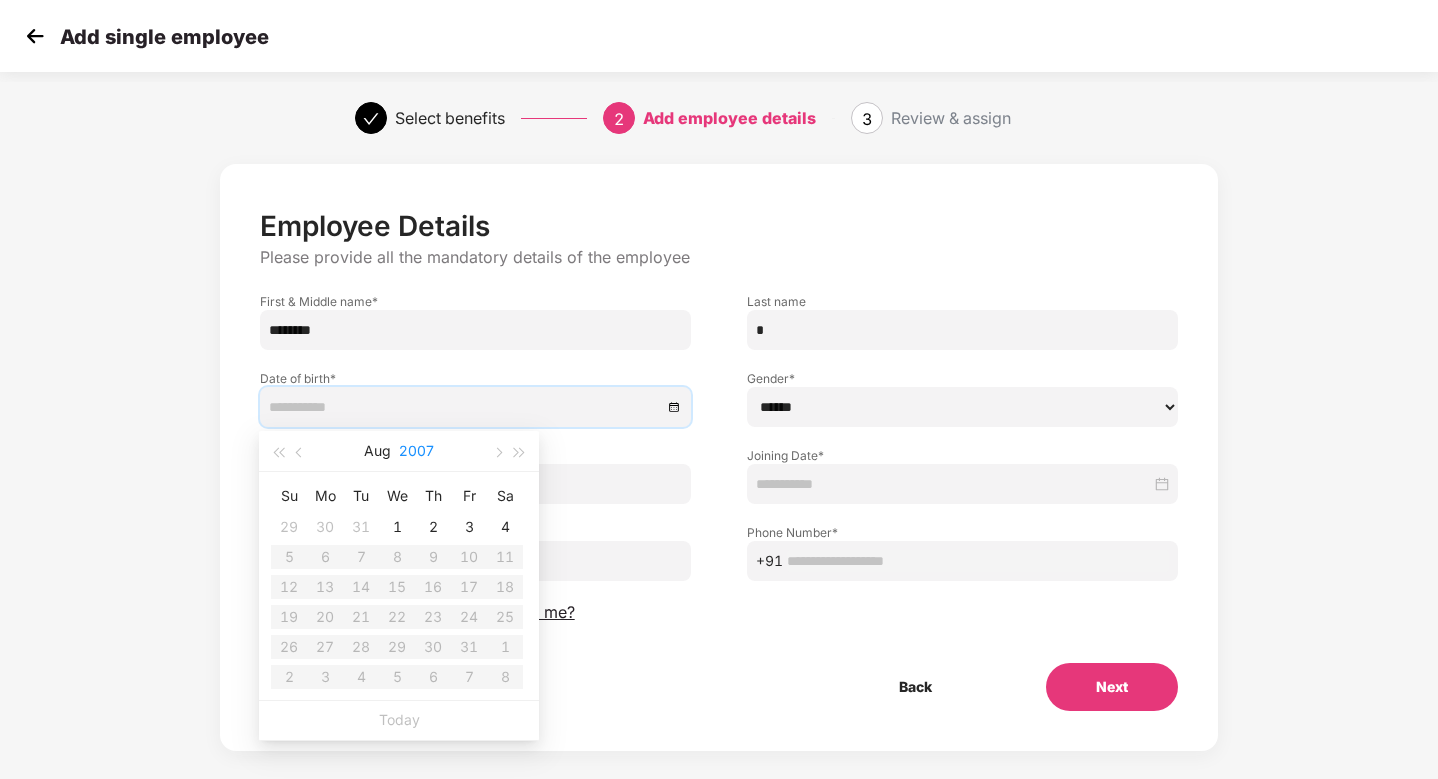 click on "2007" at bounding box center [416, 451] 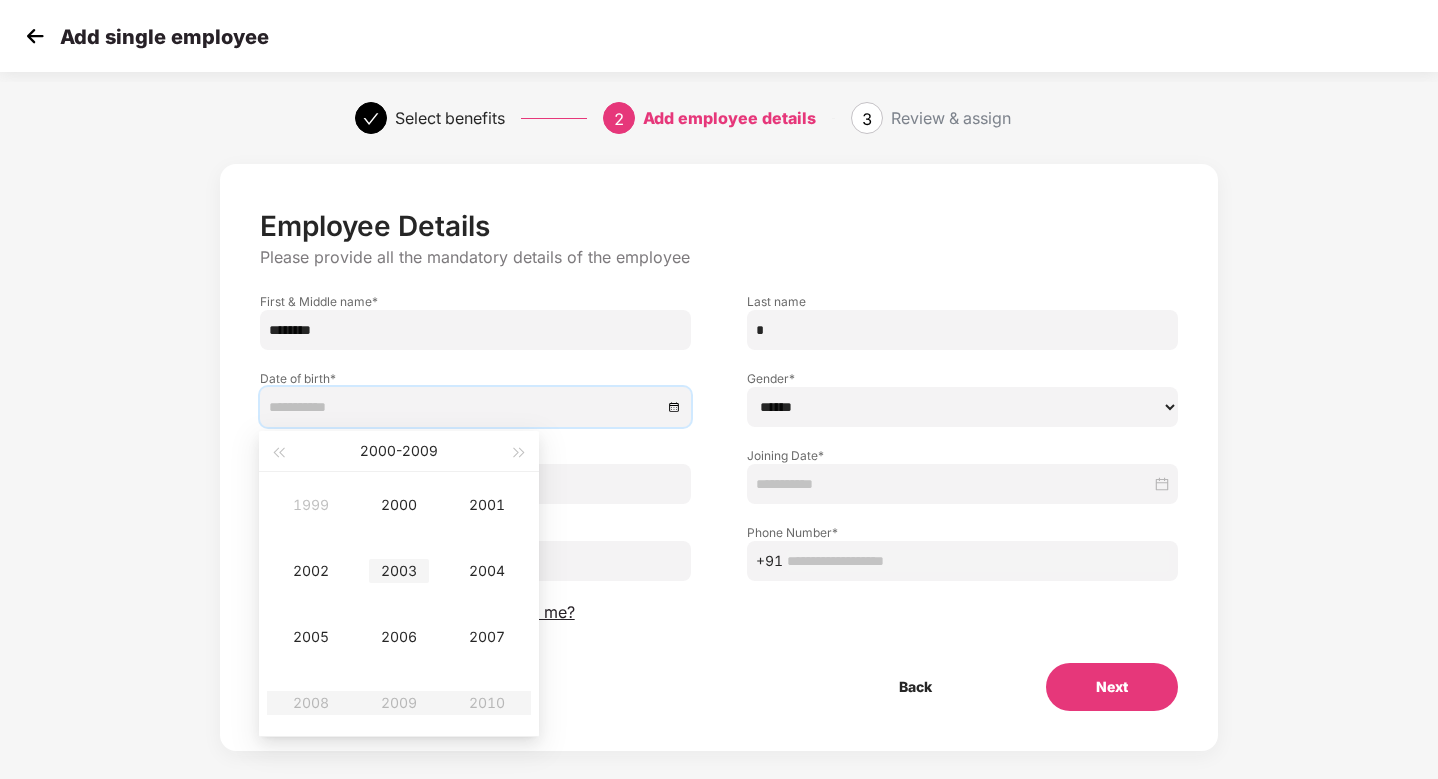 type on "**********" 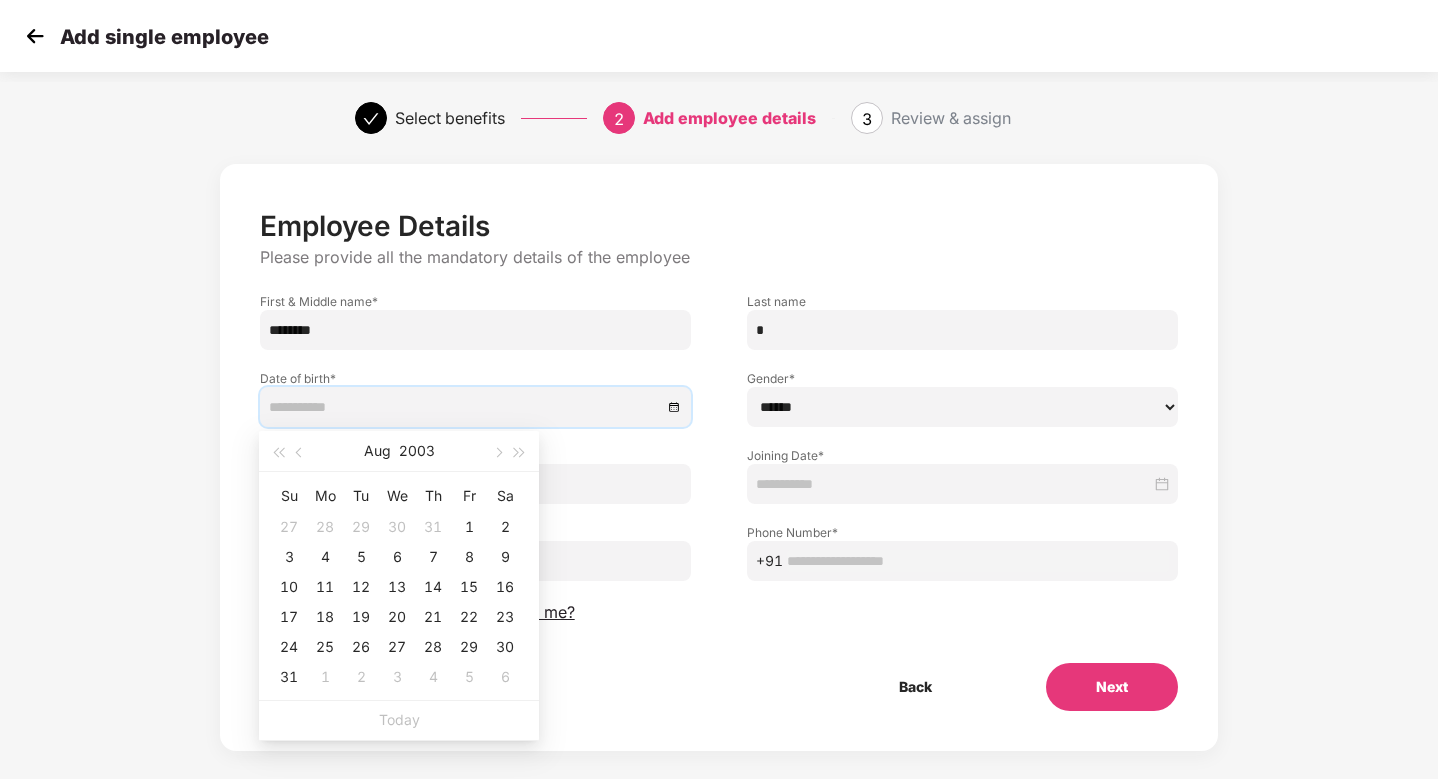type on "**********" 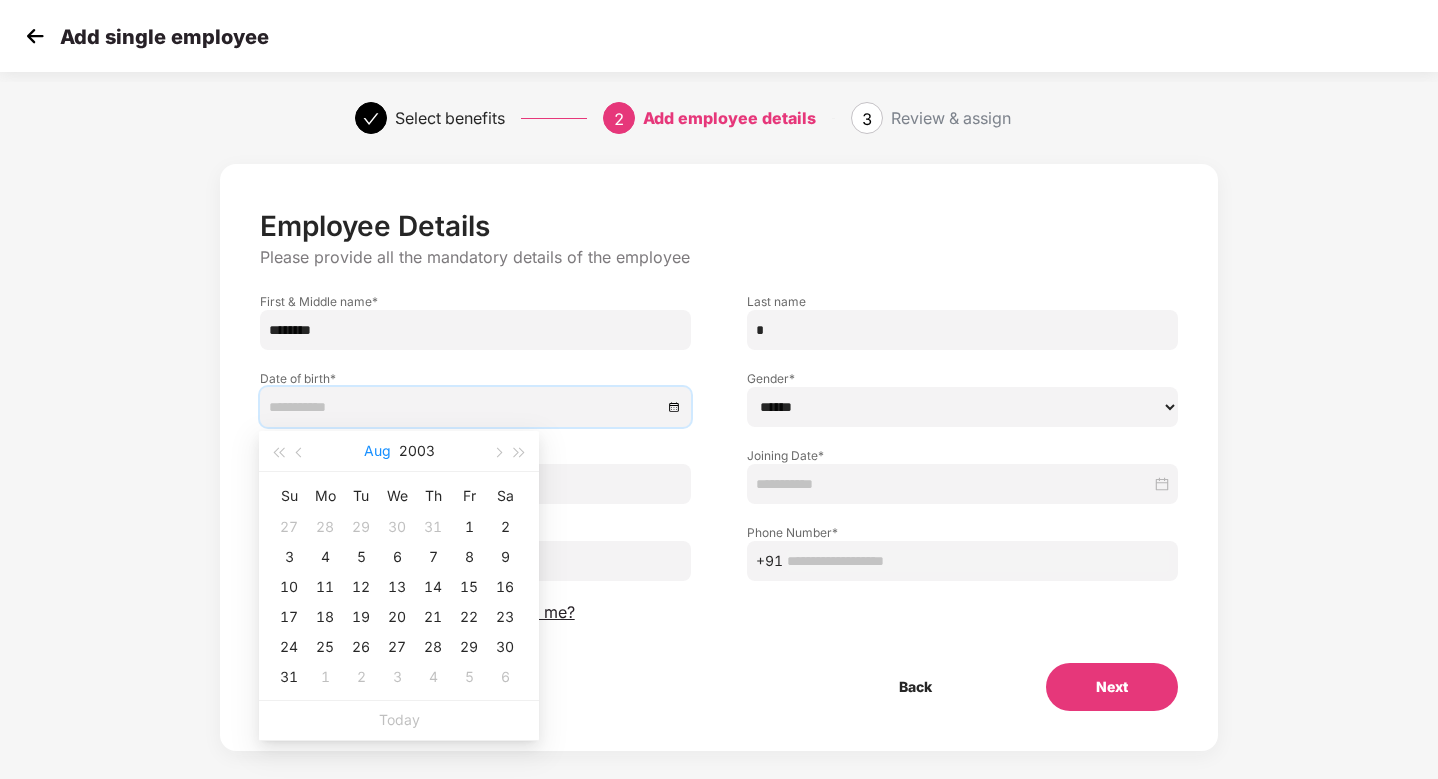 click on "Aug" at bounding box center [377, 451] 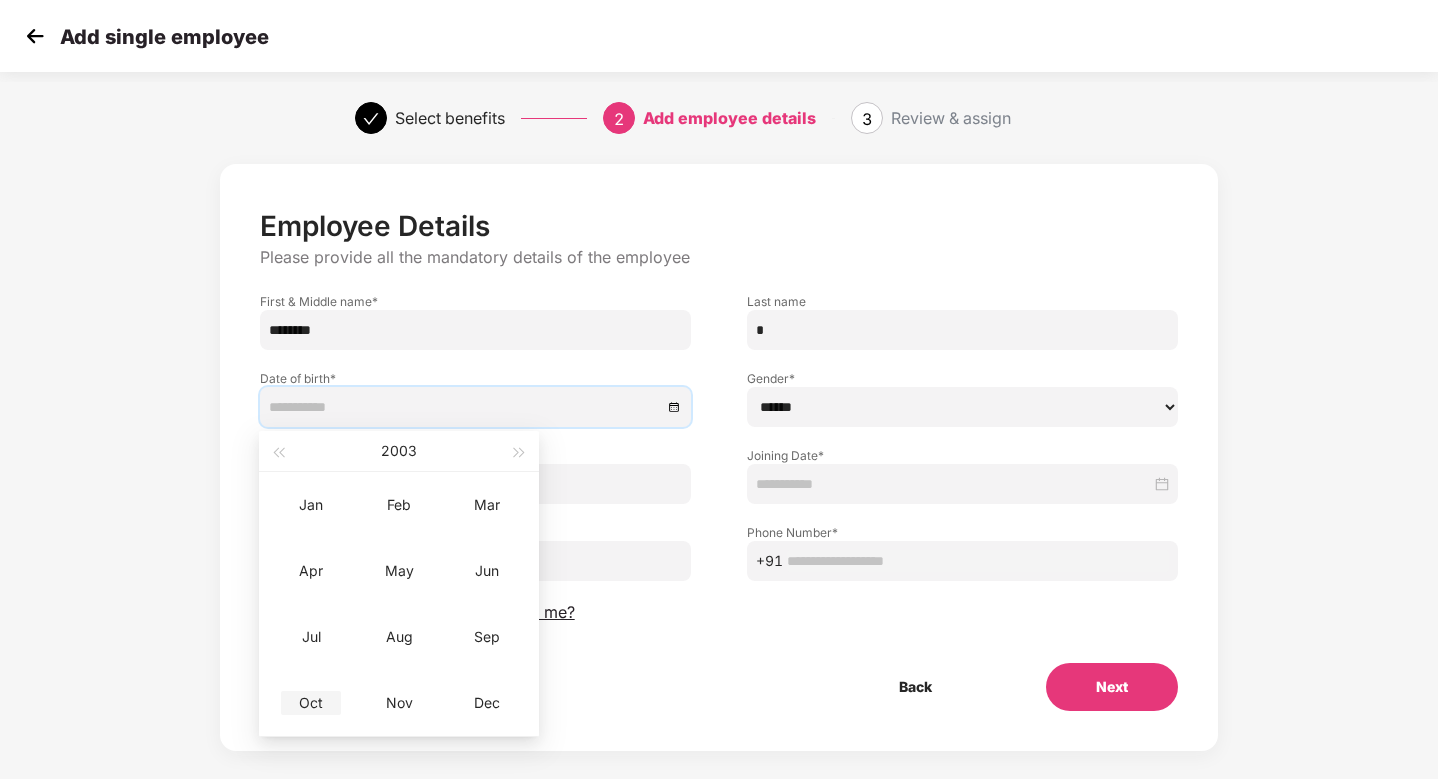 type on "**********" 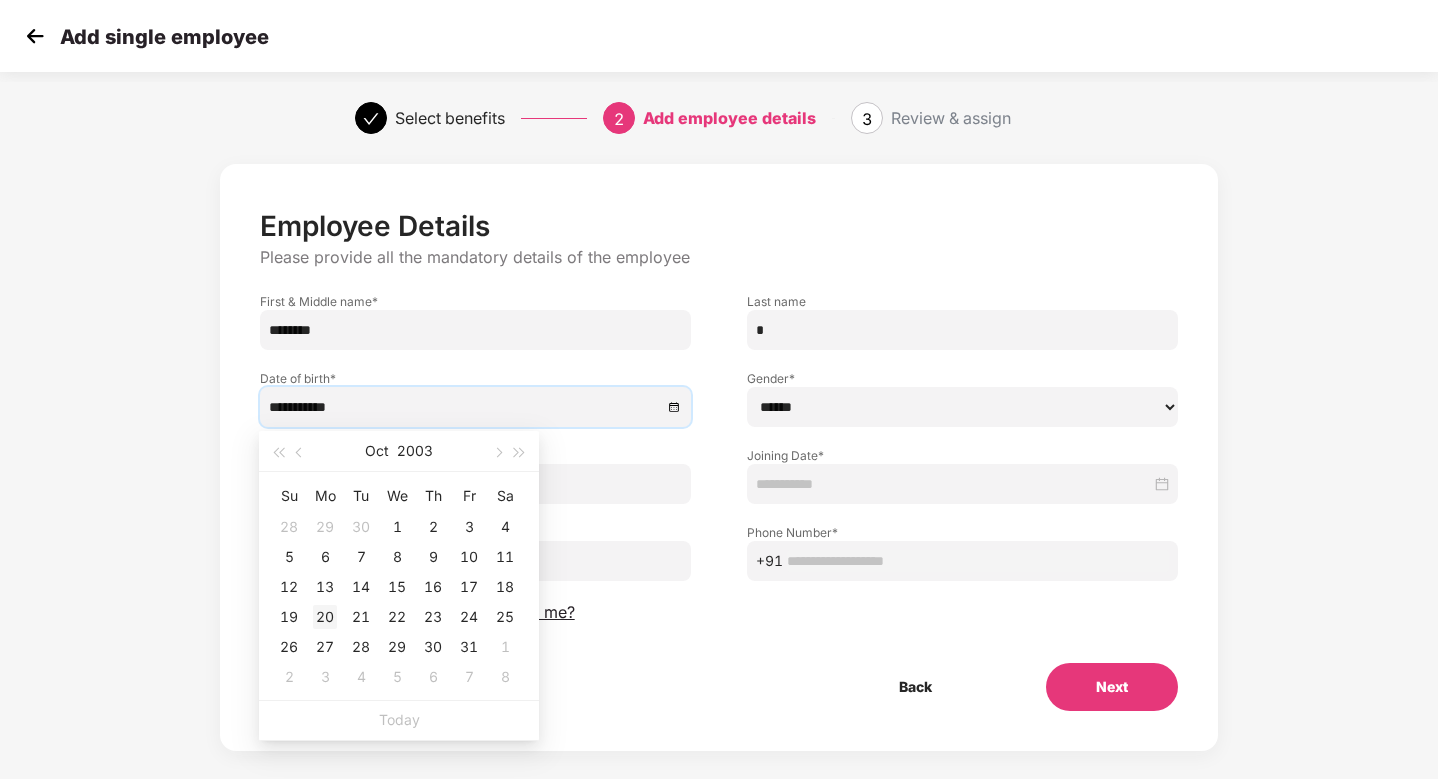type on "**********" 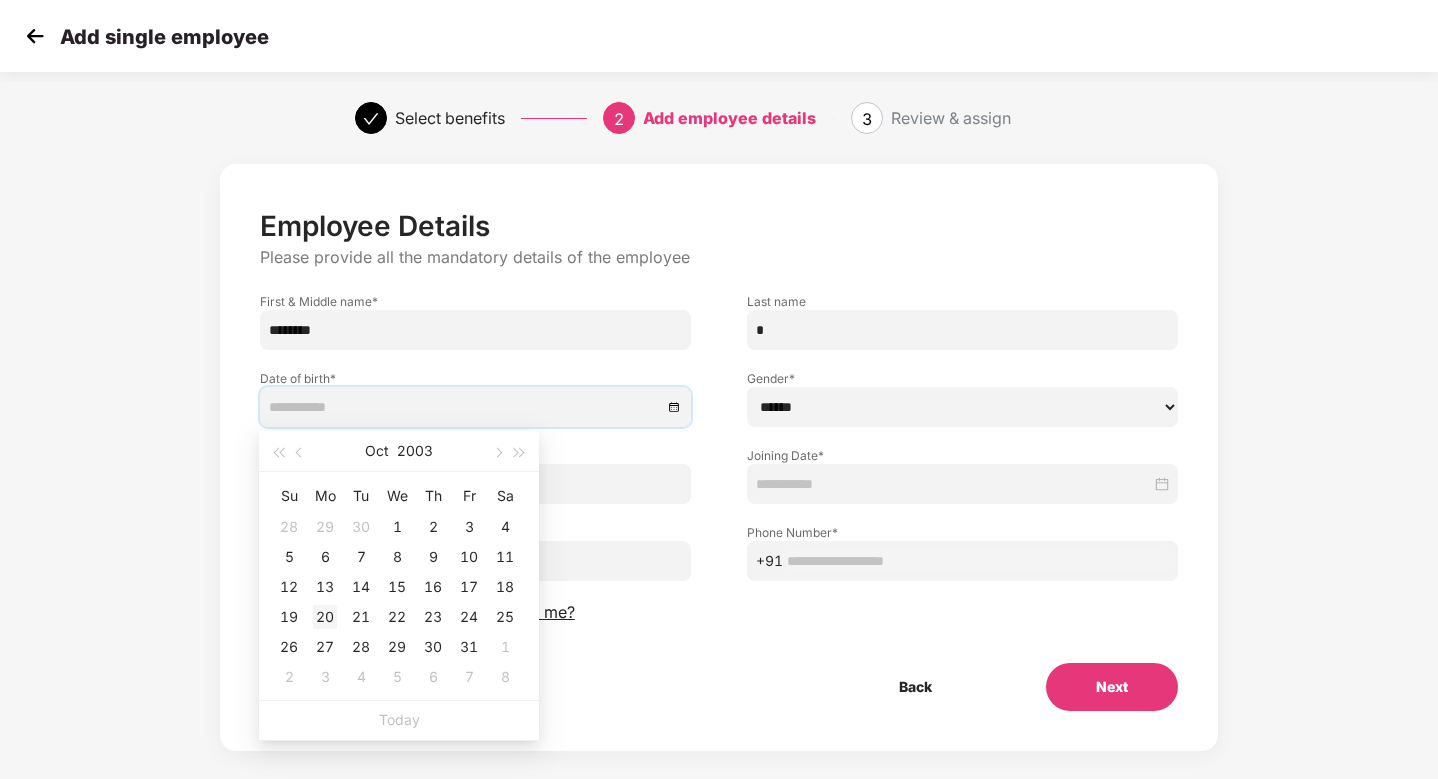 click on "20" at bounding box center [325, 617] 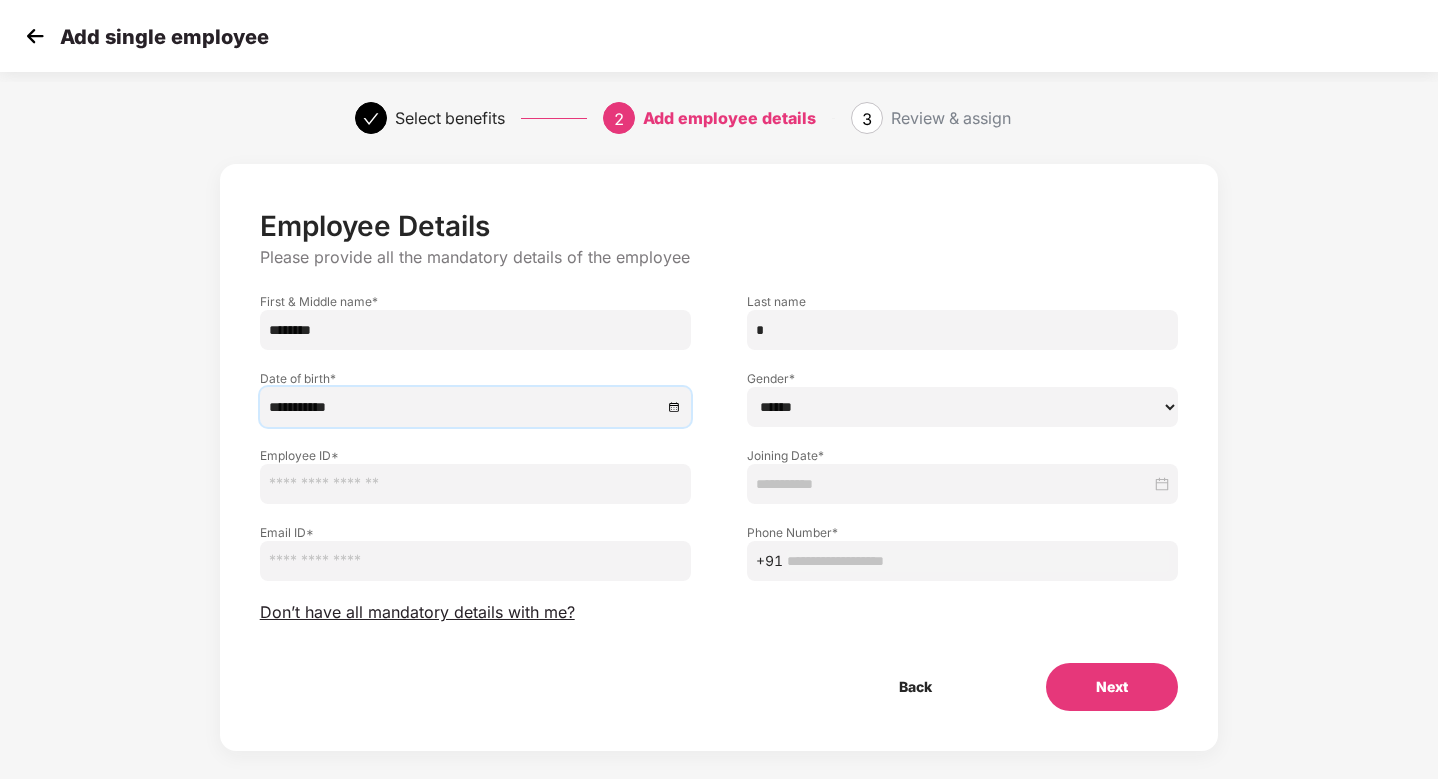 click on "****** **** ******" at bounding box center [962, 407] 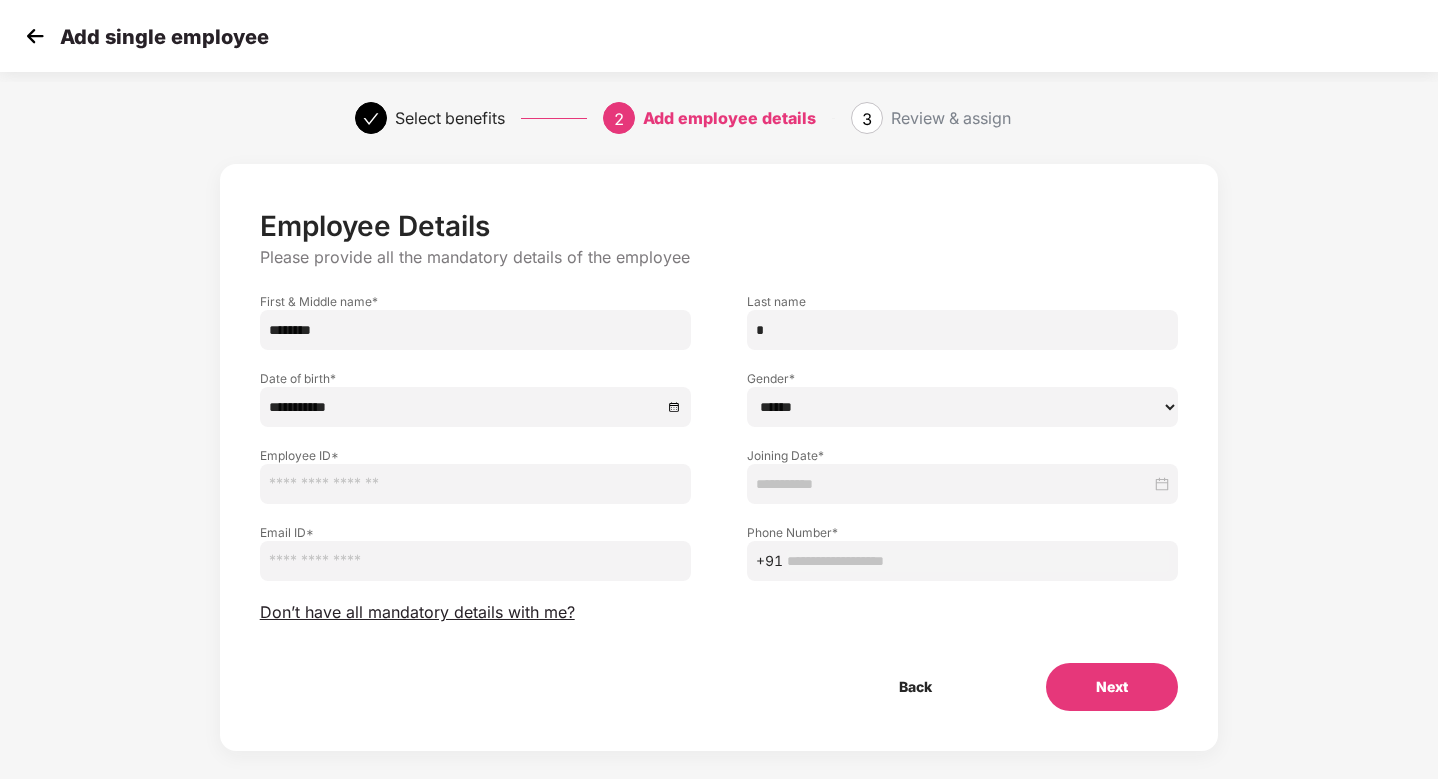 select on "****" 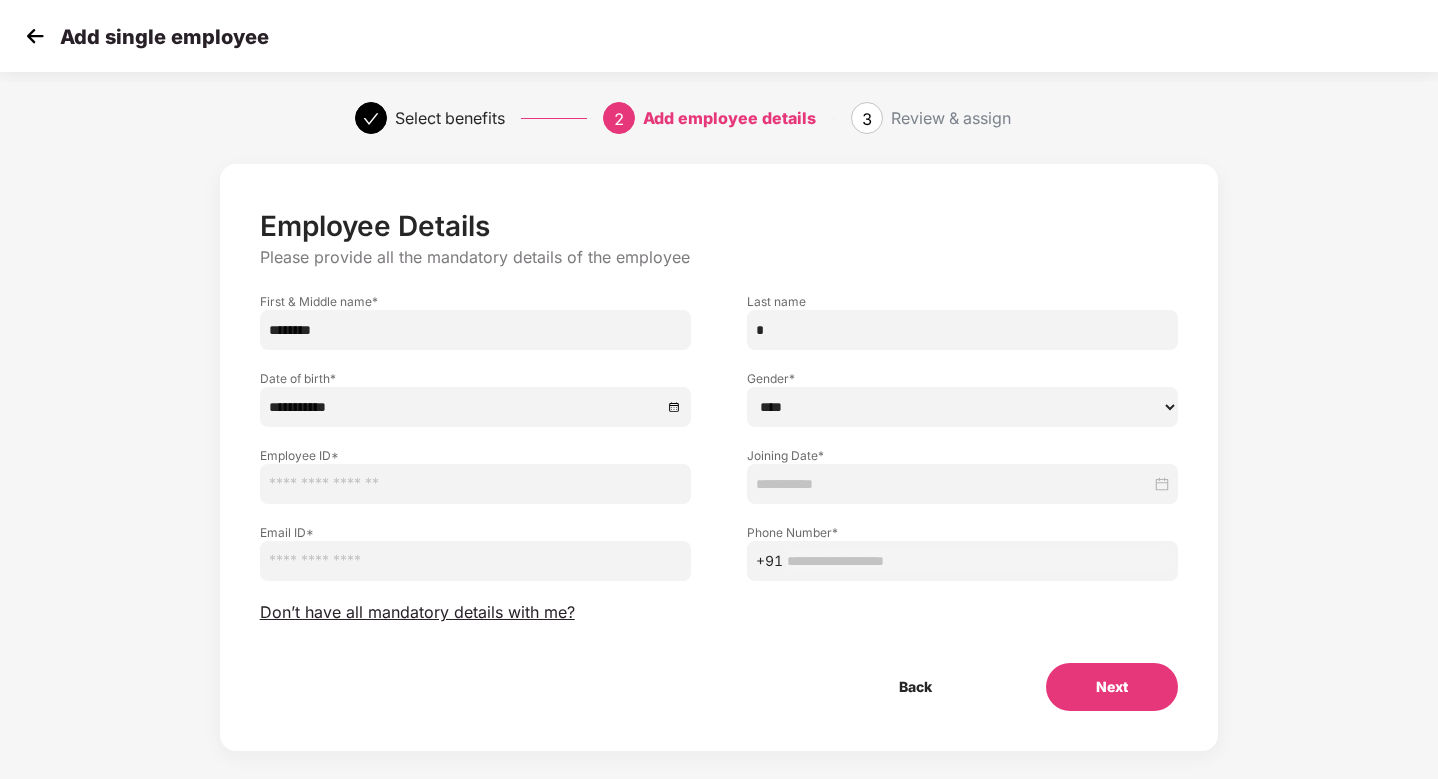 click at bounding box center (475, 484) 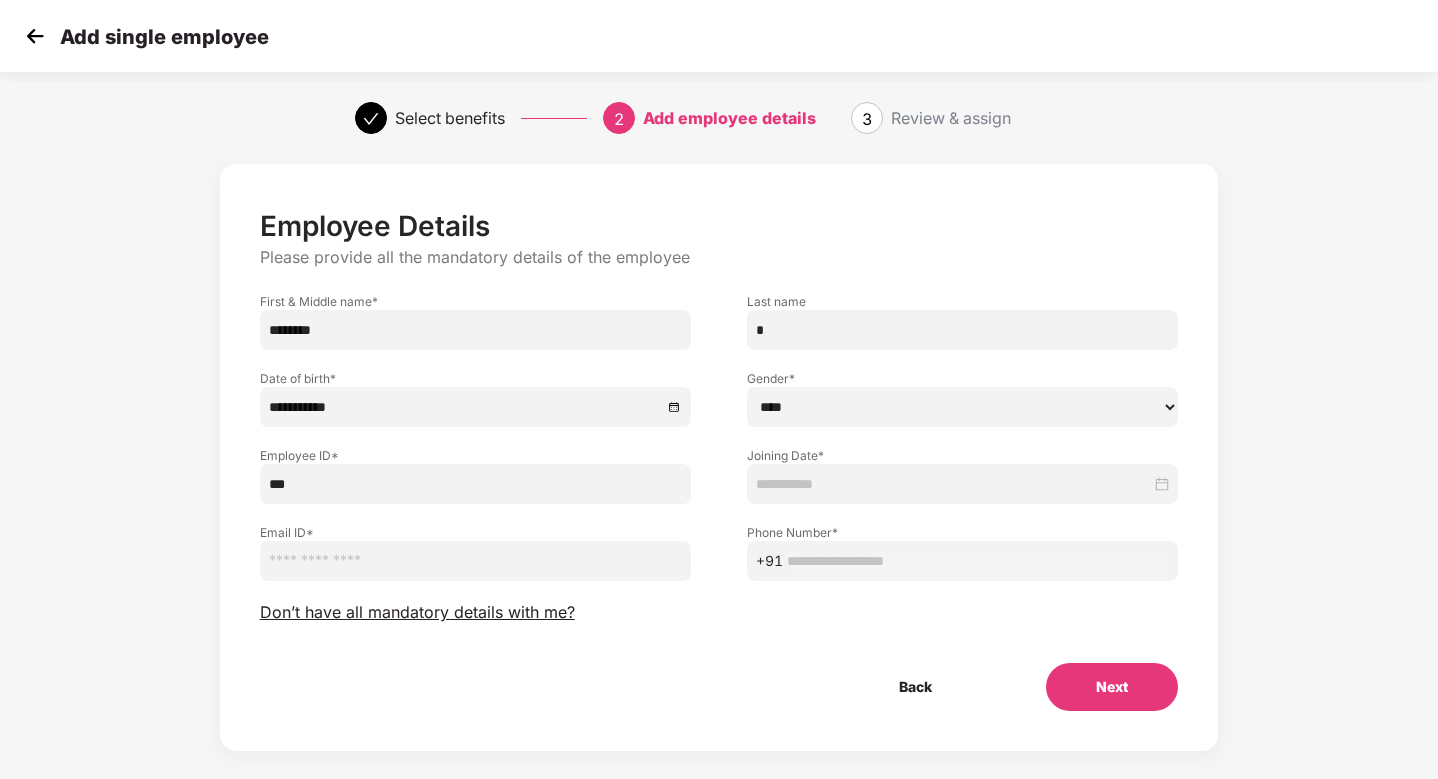 type on "***" 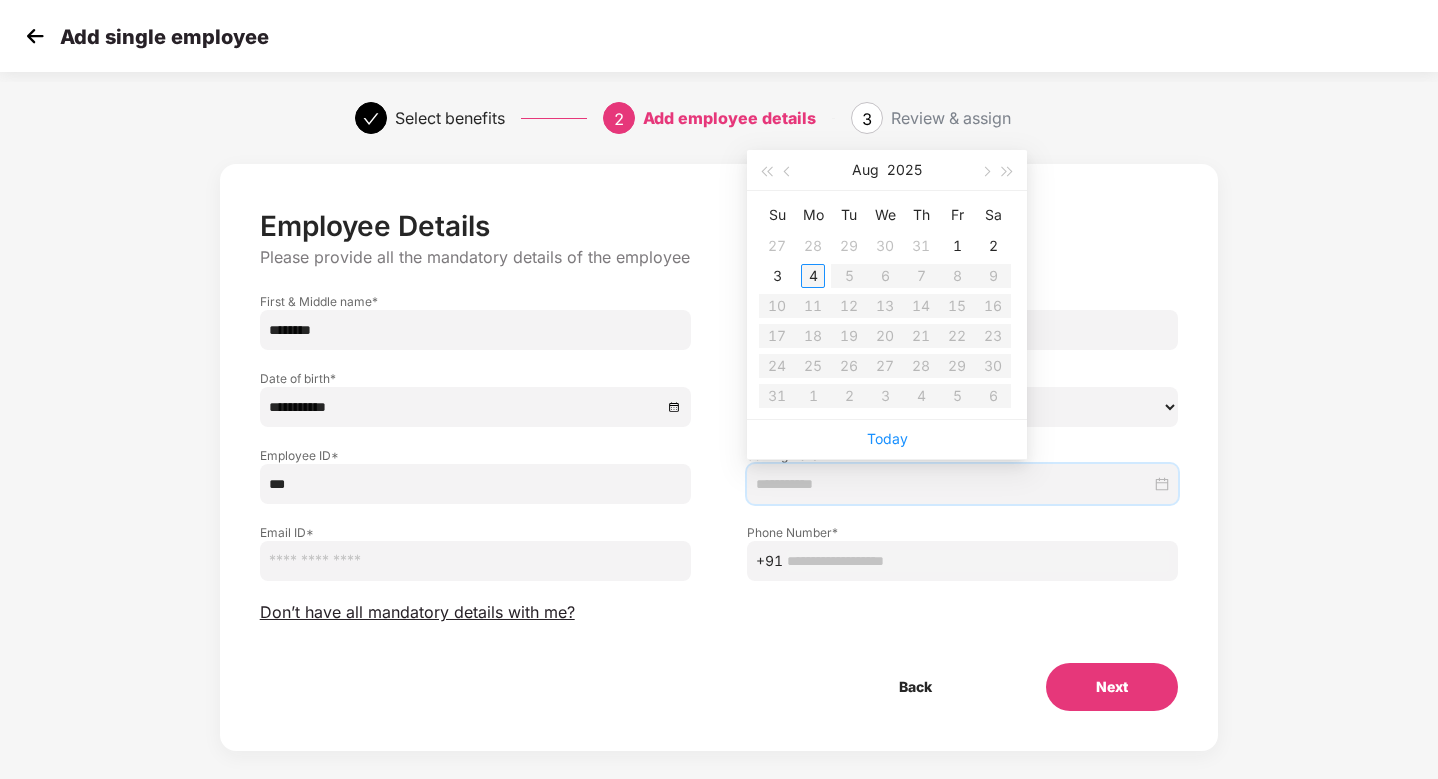 type on "**********" 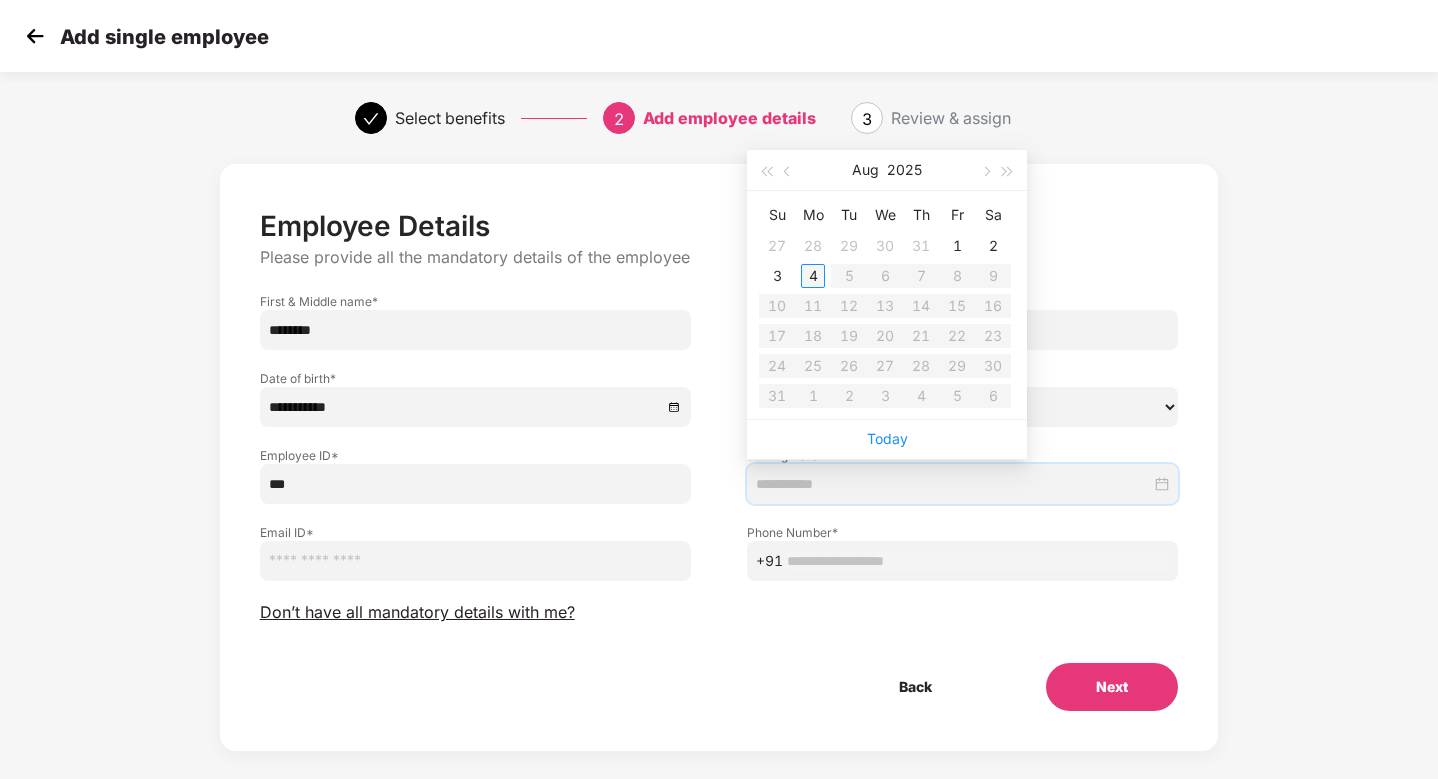 click on "4" at bounding box center [813, 276] 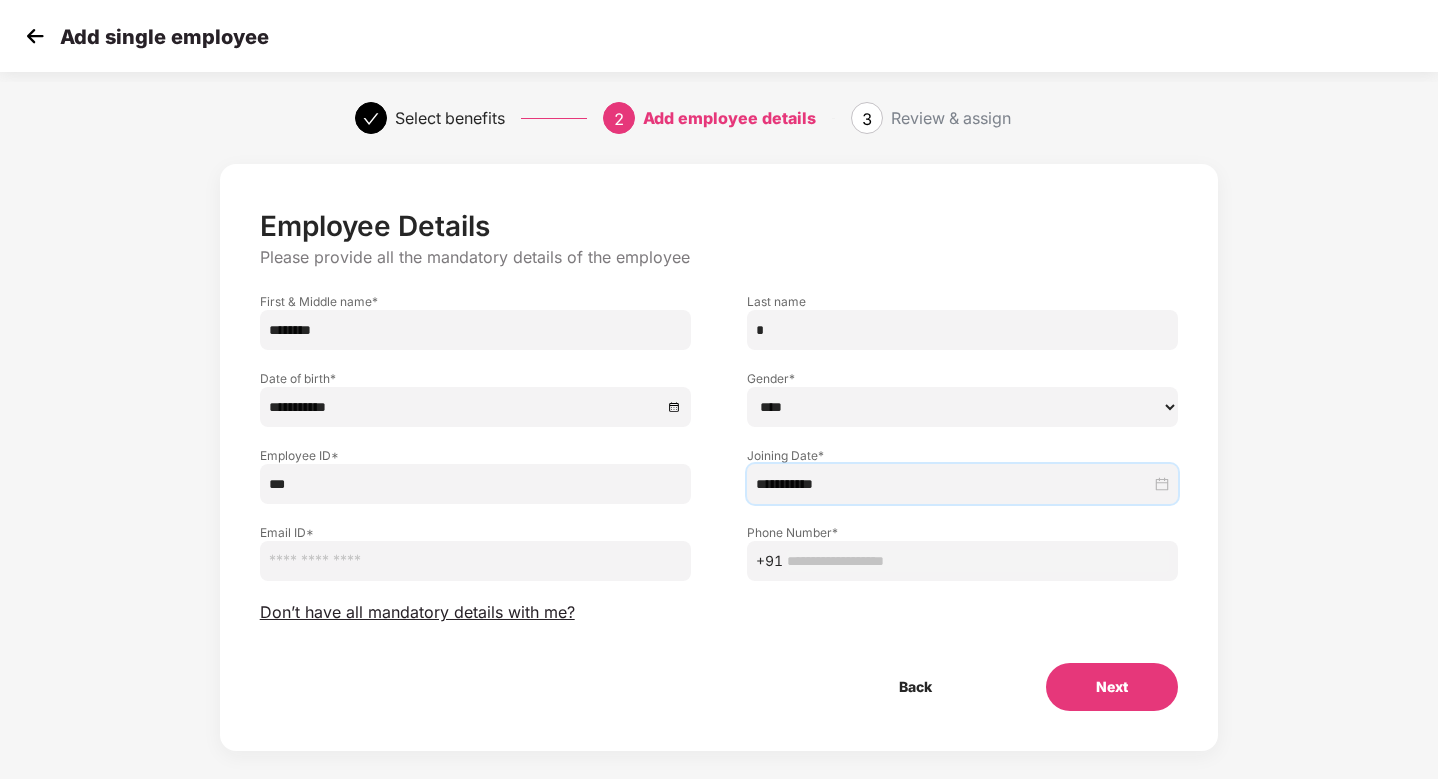 click at bounding box center [475, 561] 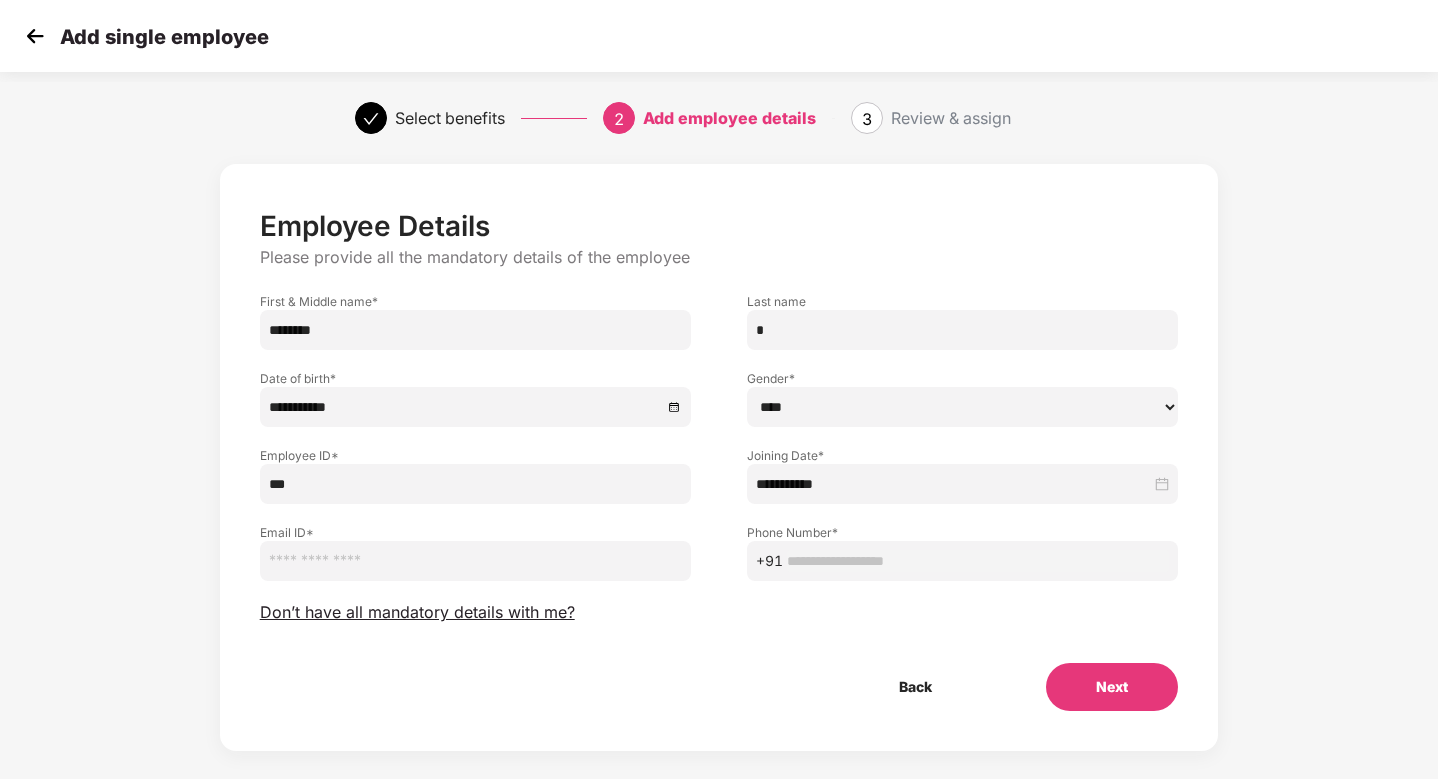 click at bounding box center [475, 561] 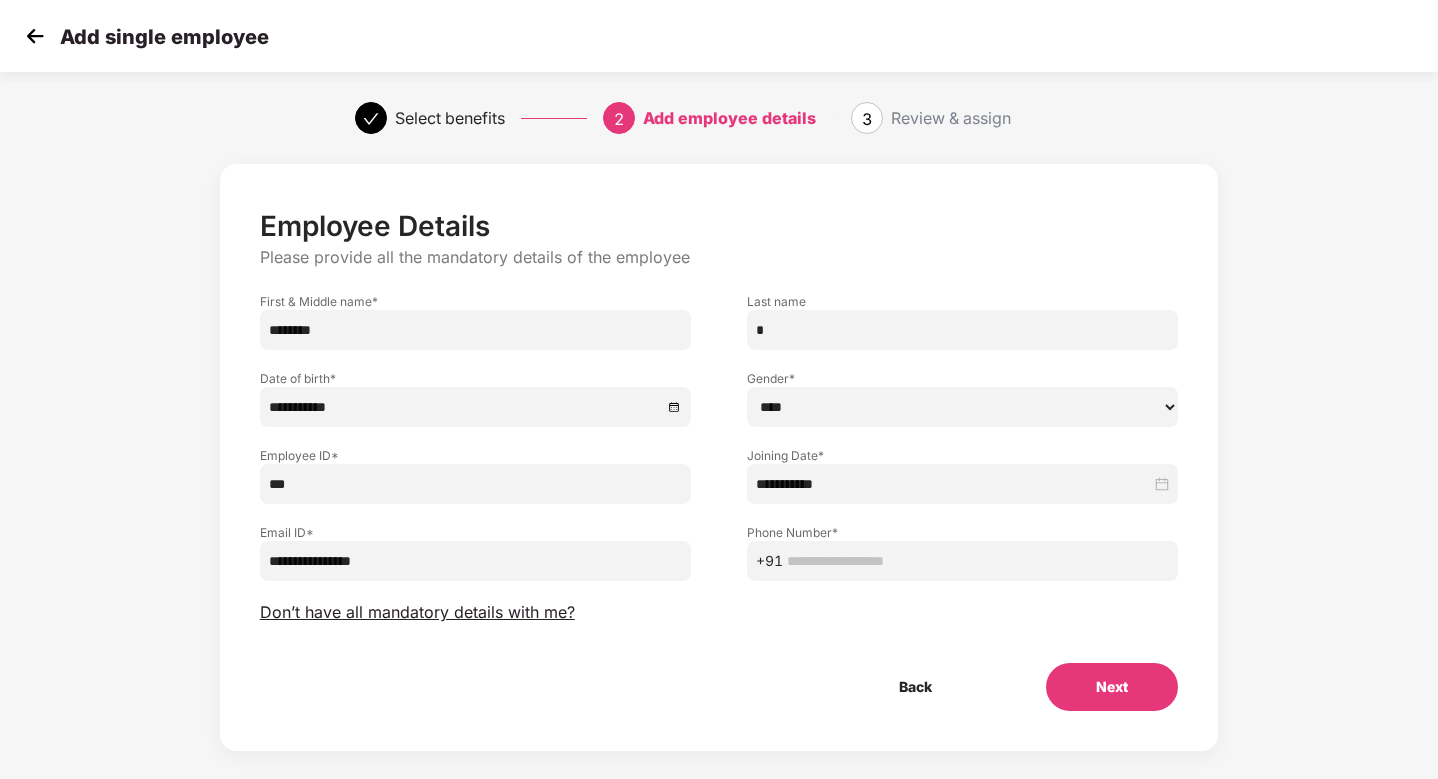 type on "**********" 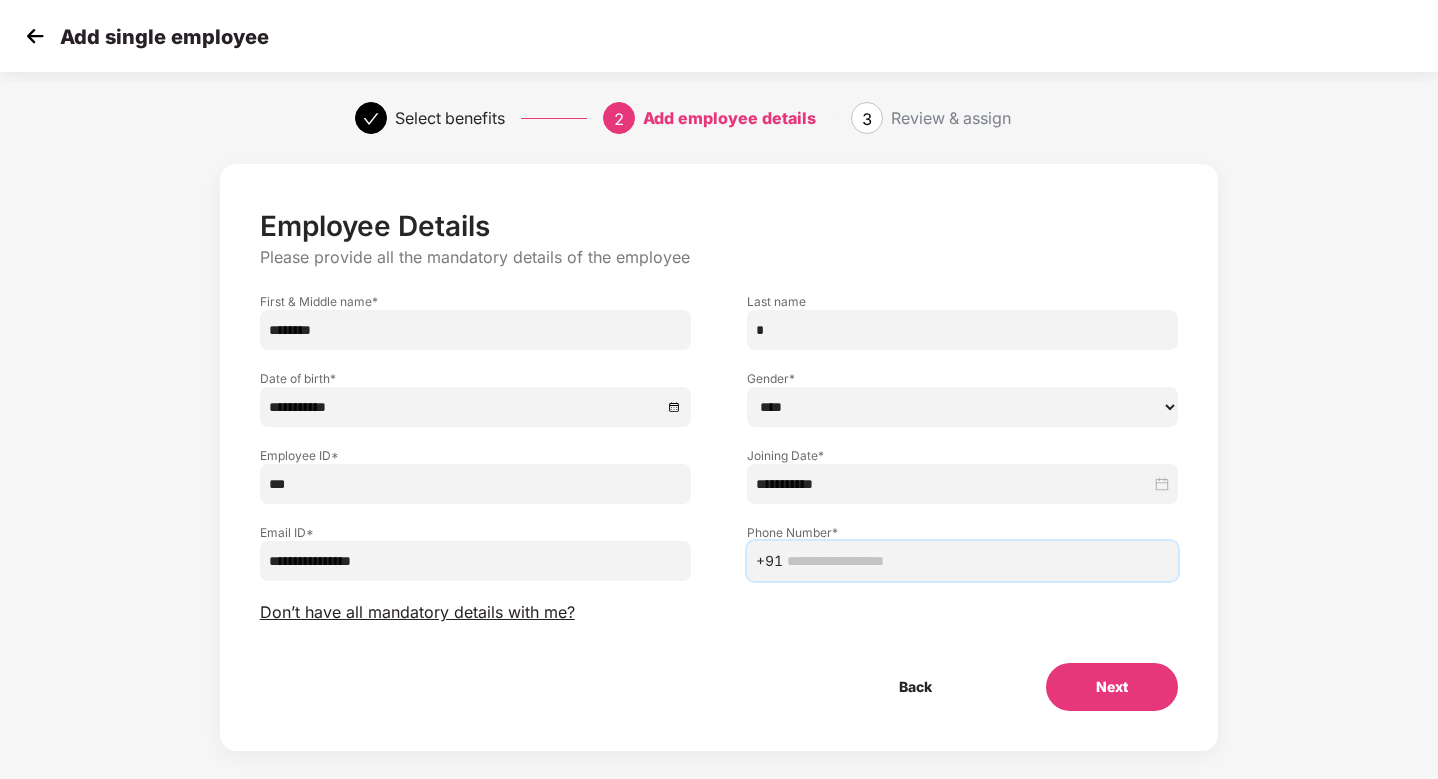 click at bounding box center [978, 561] 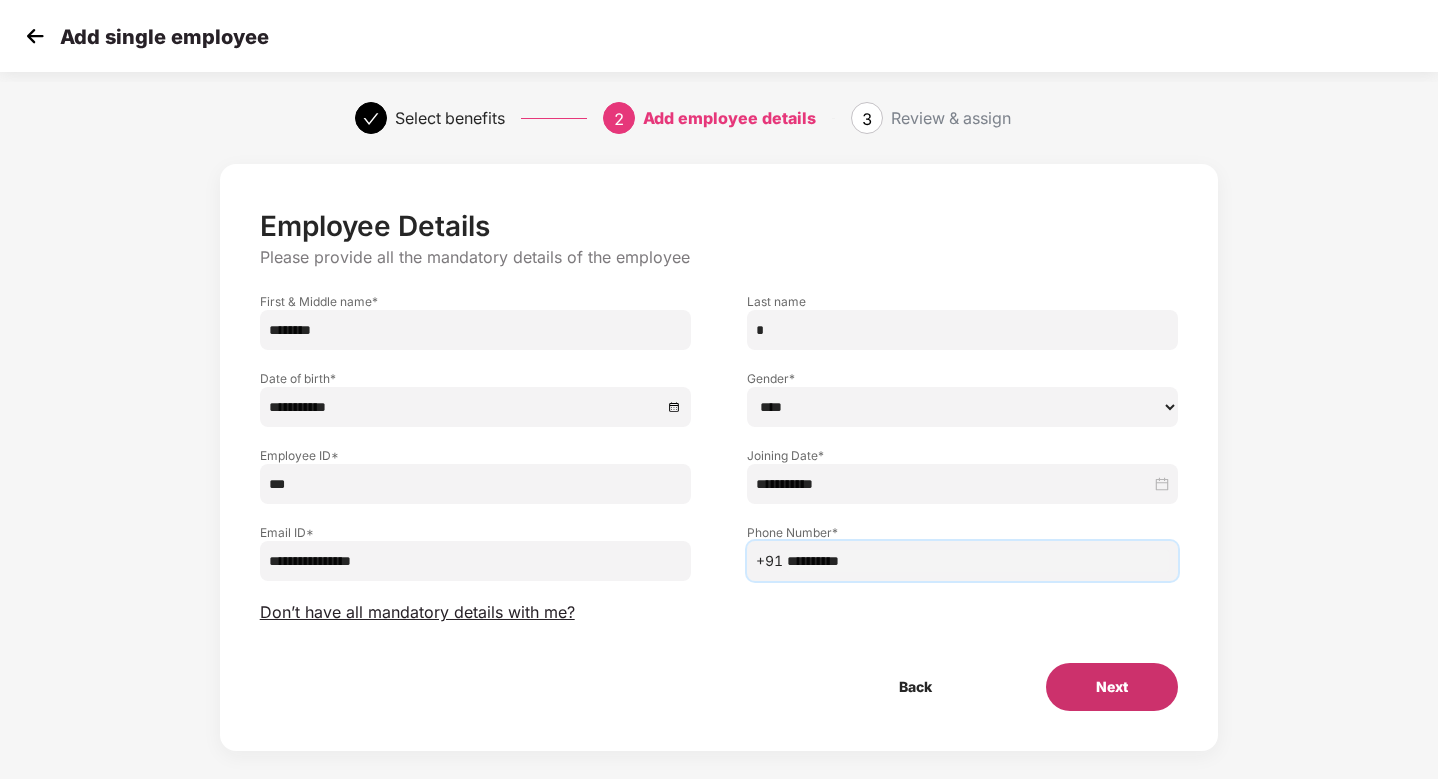 type on "**********" 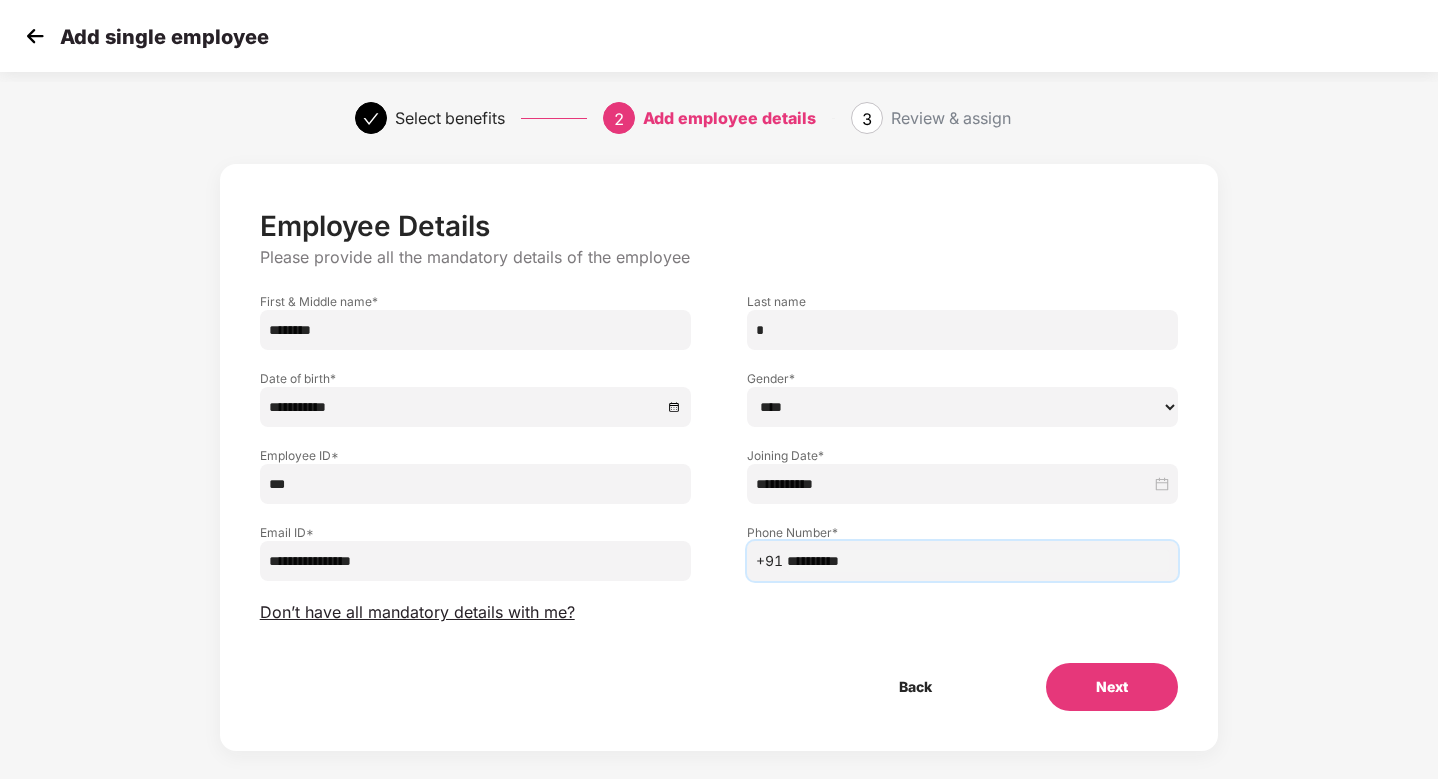 click on "Next" at bounding box center [1112, 687] 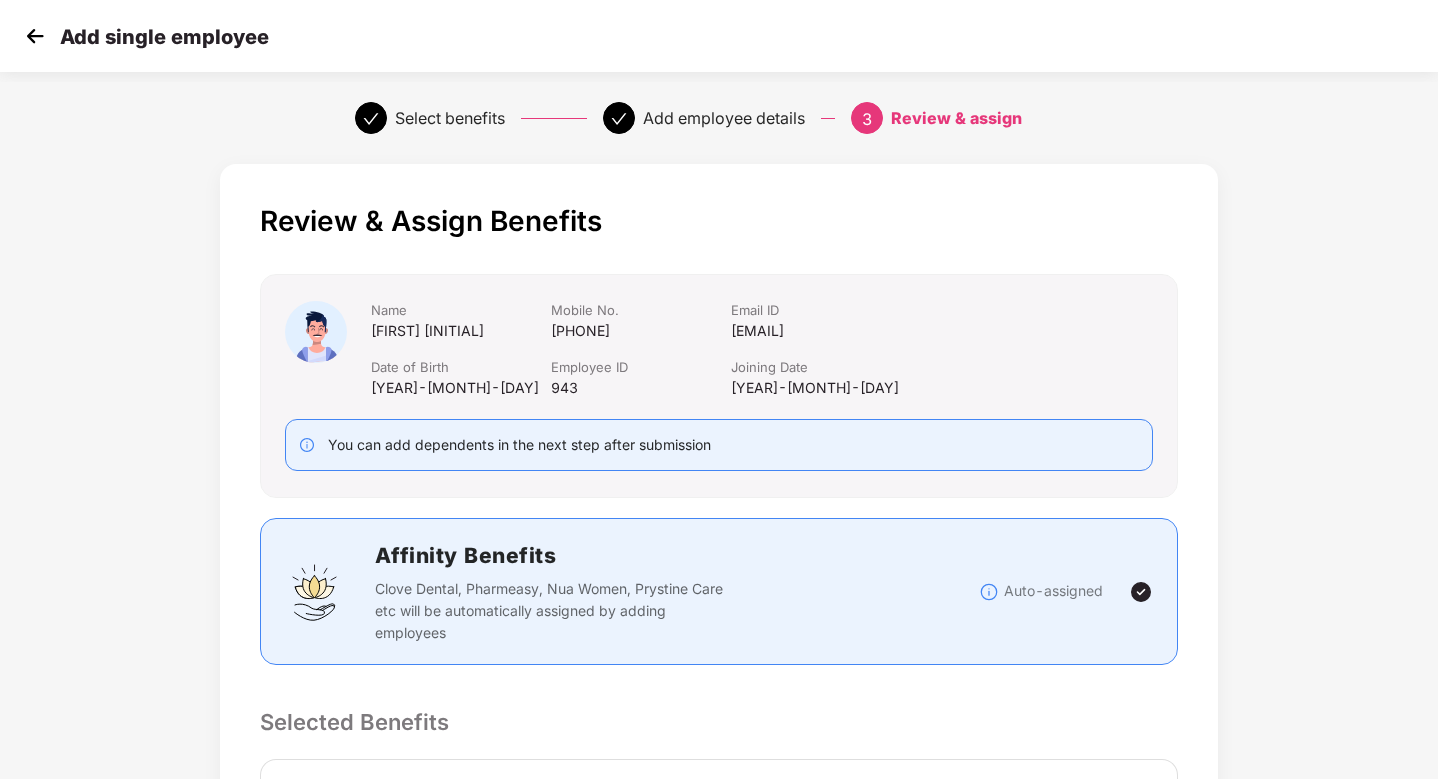 scroll, scrollTop: 467, scrollLeft: 0, axis: vertical 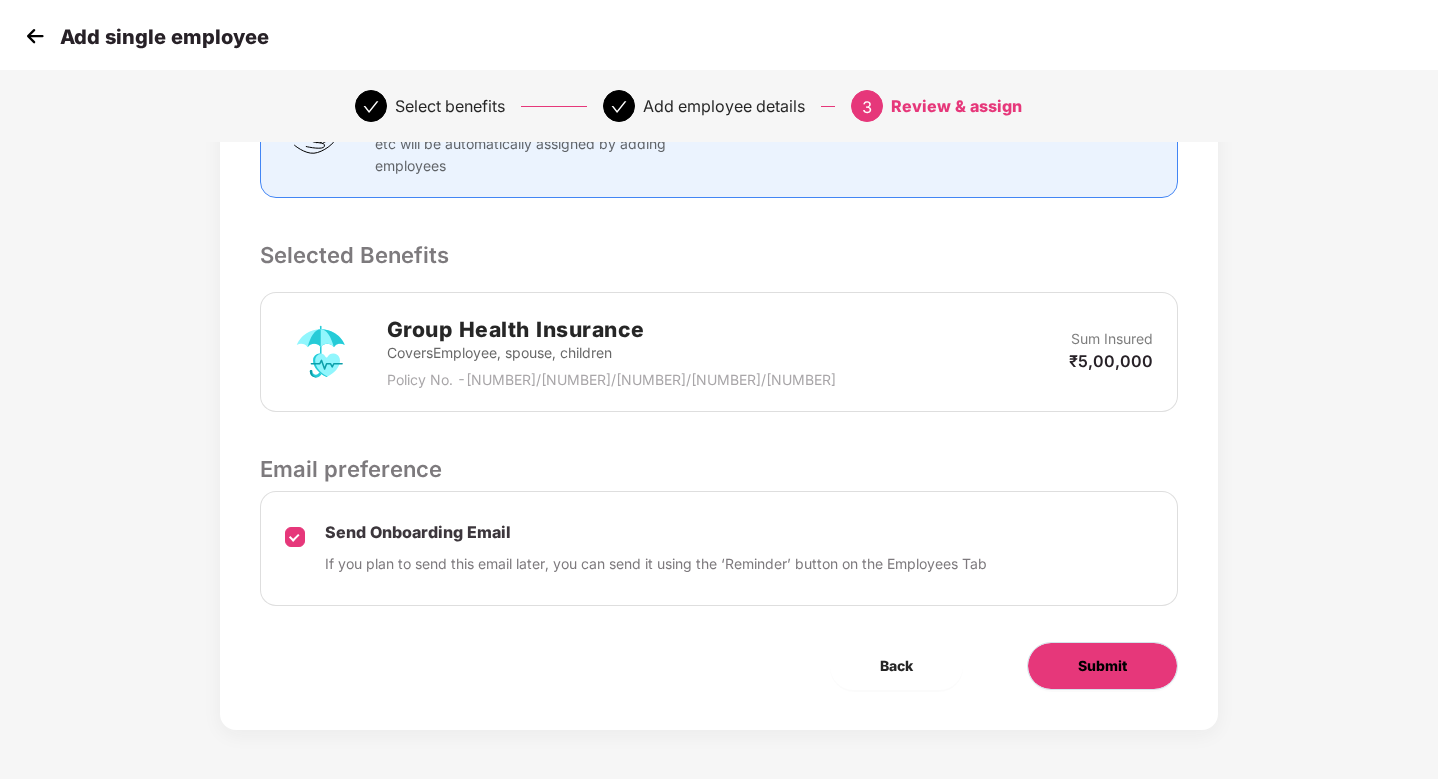 click on "Submit" at bounding box center [1102, 666] 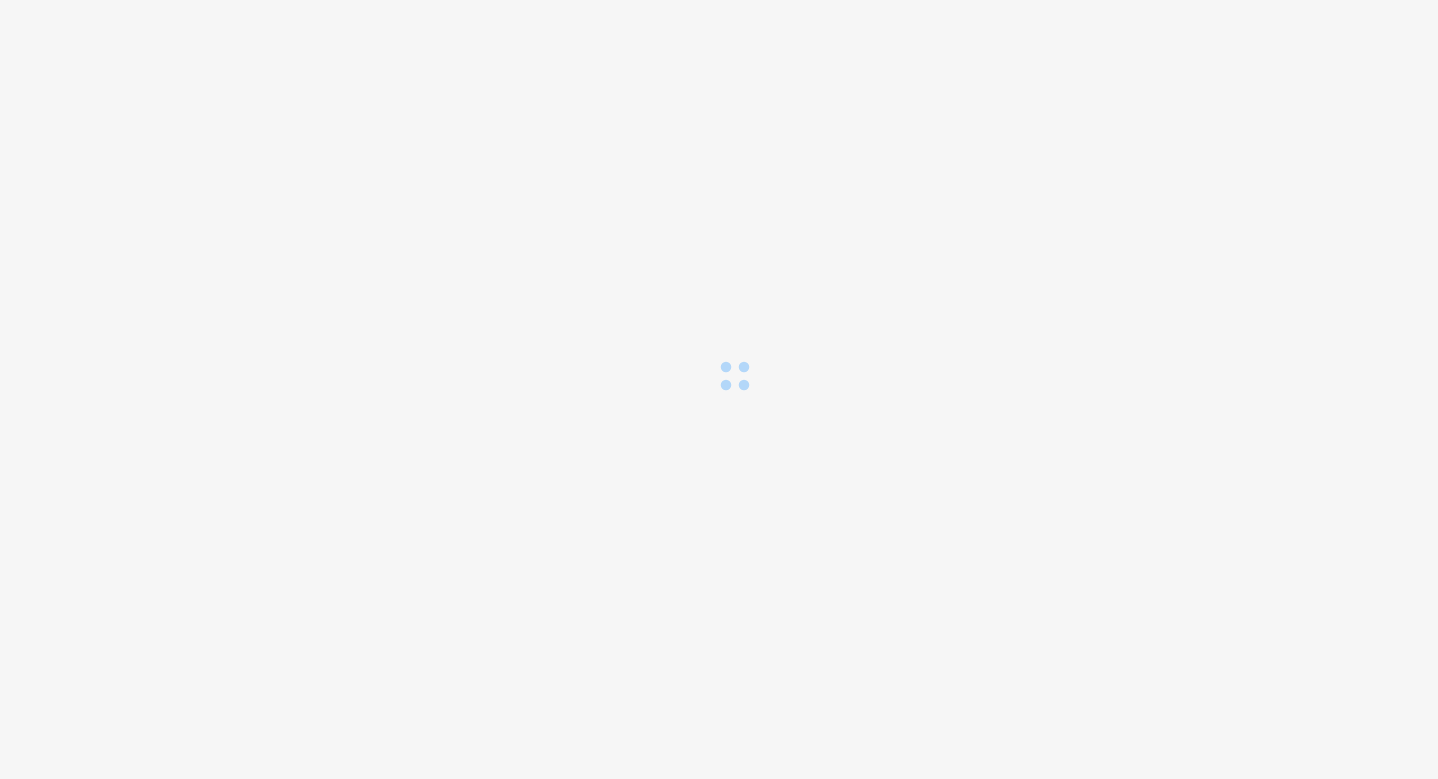 scroll, scrollTop: 0, scrollLeft: 0, axis: both 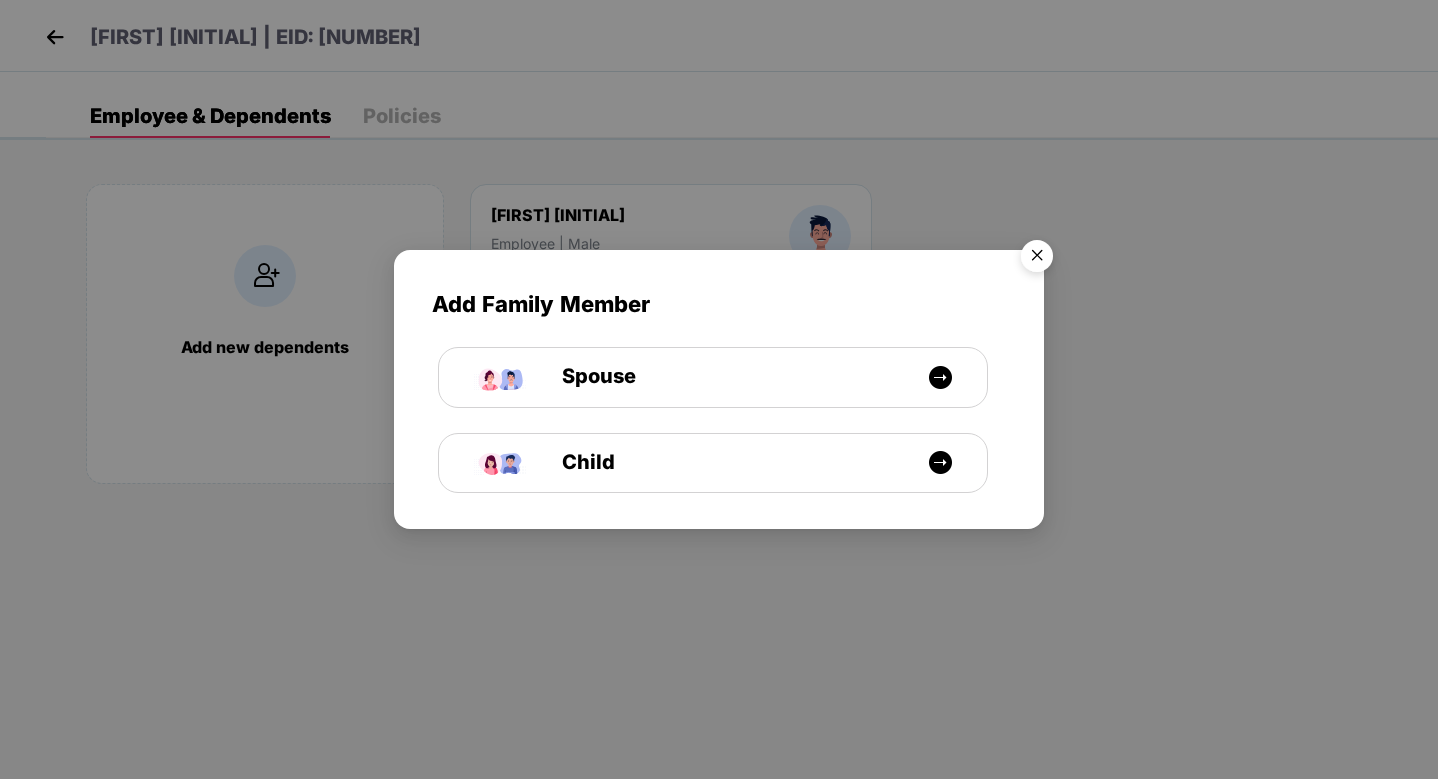 click at bounding box center [1037, 259] 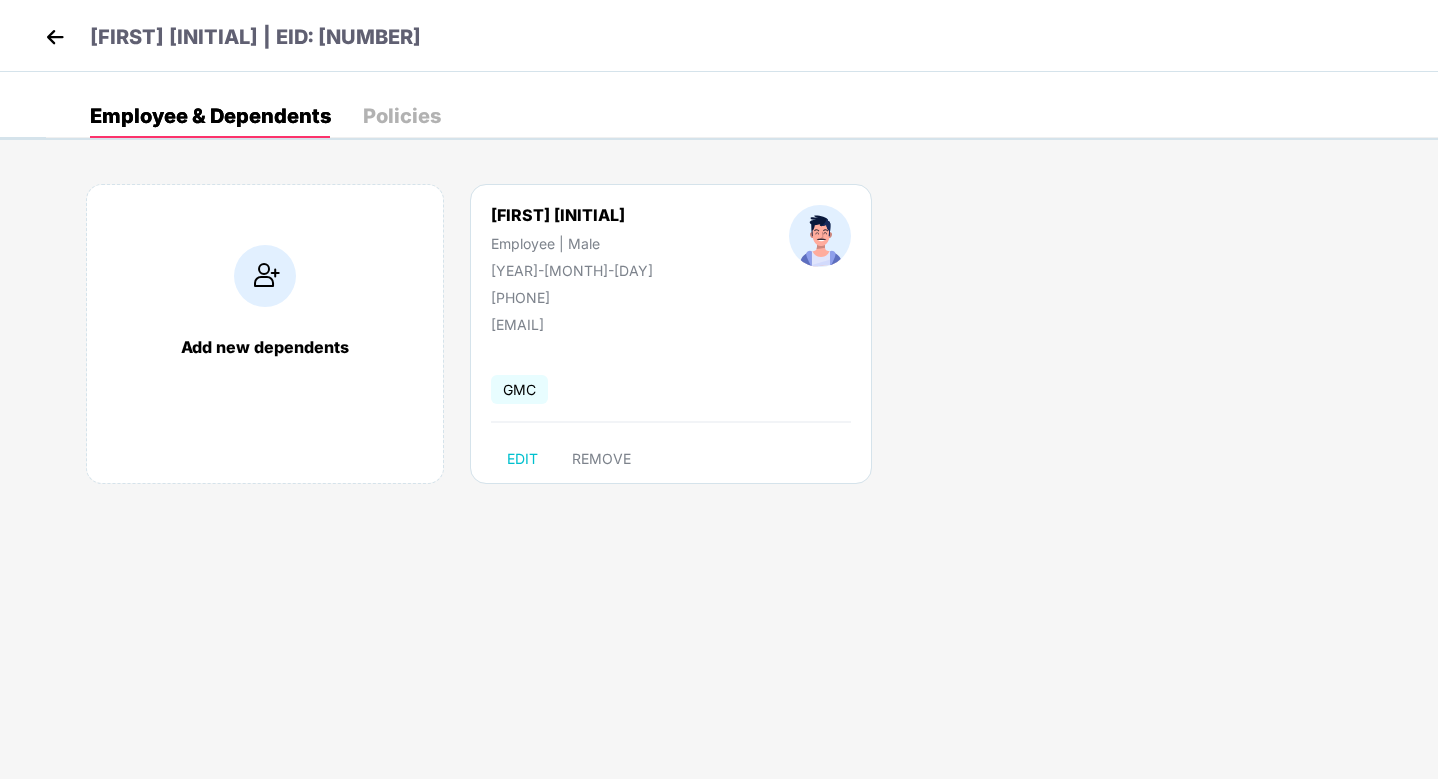 click at bounding box center (55, 37) 